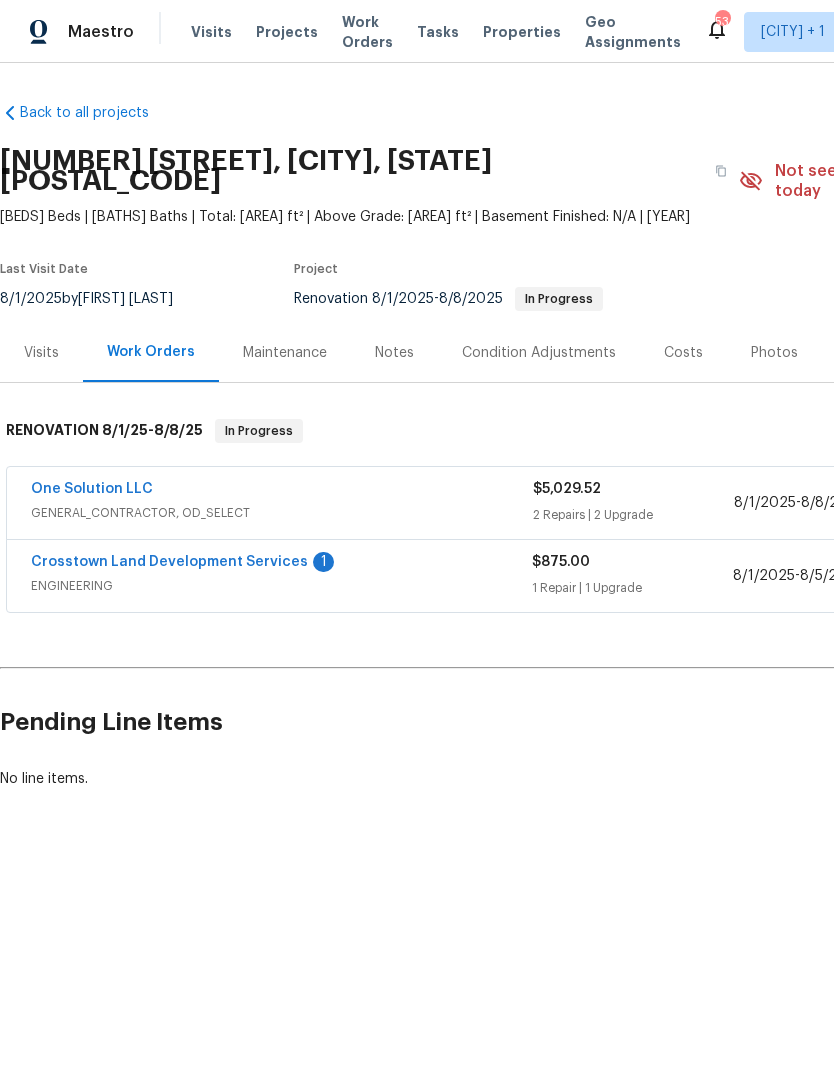 scroll, scrollTop: 0, scrollLeft: 0, axis: both 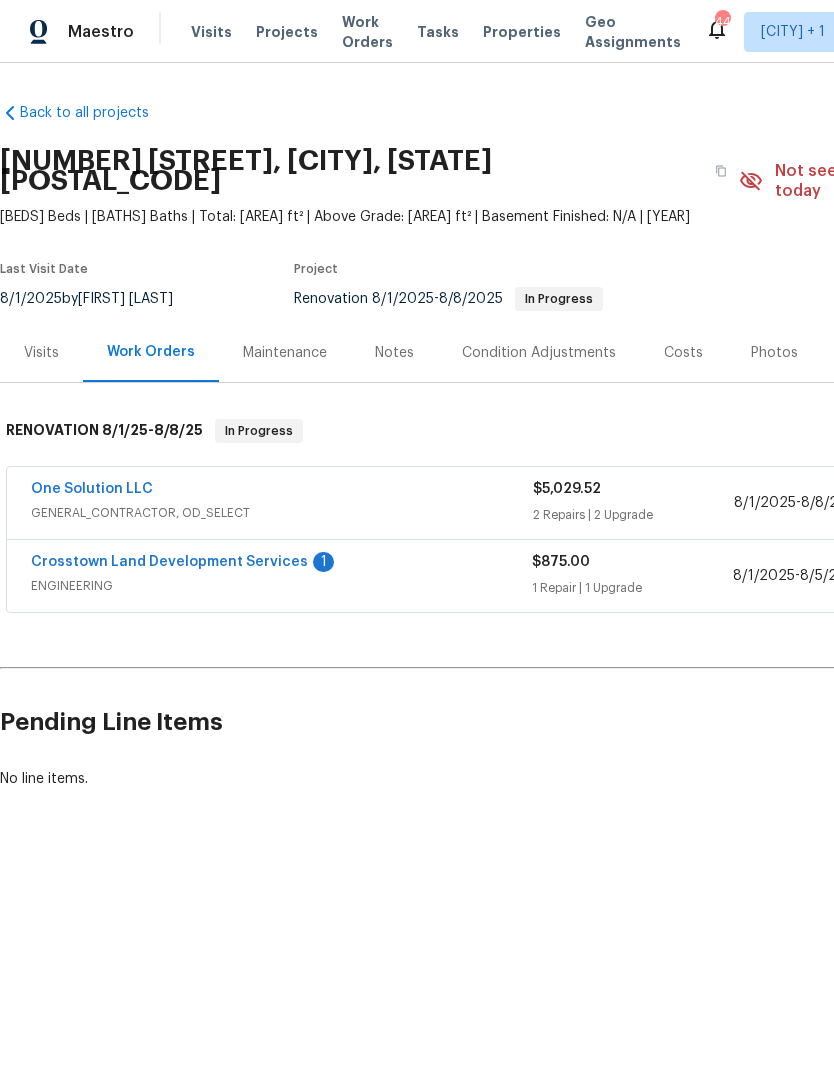 click on "Properties" at bounding box center [522, 32] 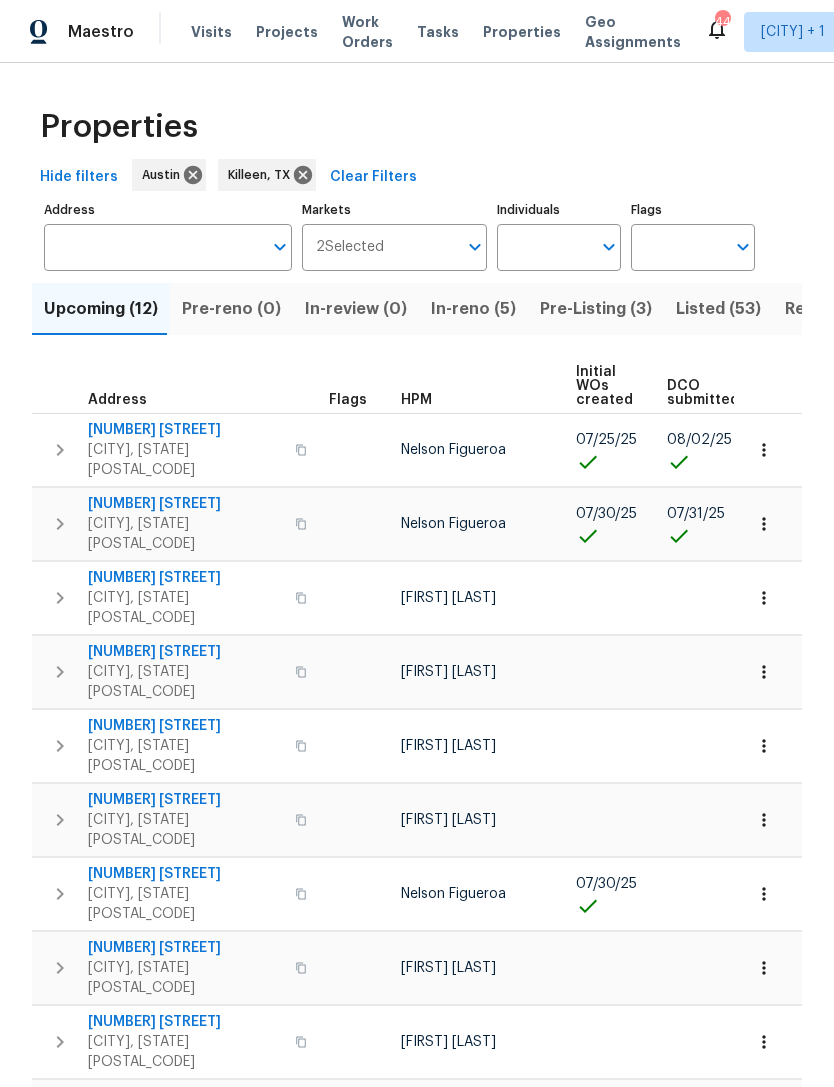 click on "In-reno (5)" at bounding box center (473, 309) 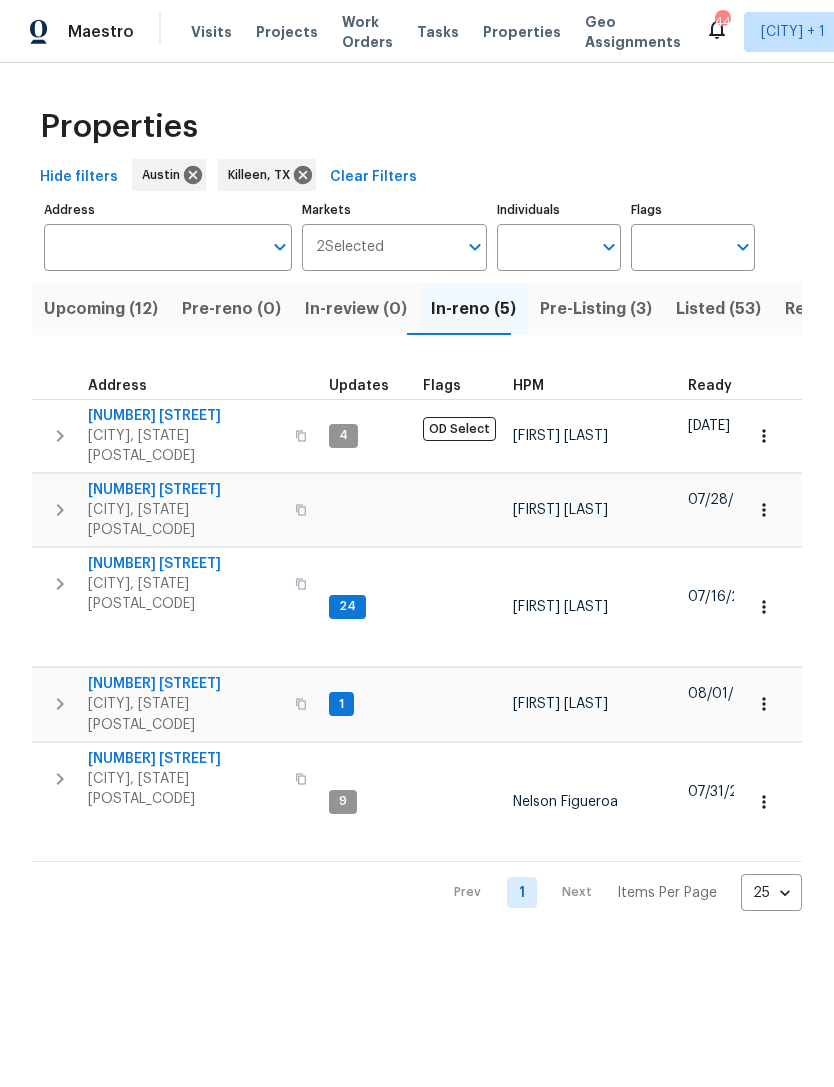 click 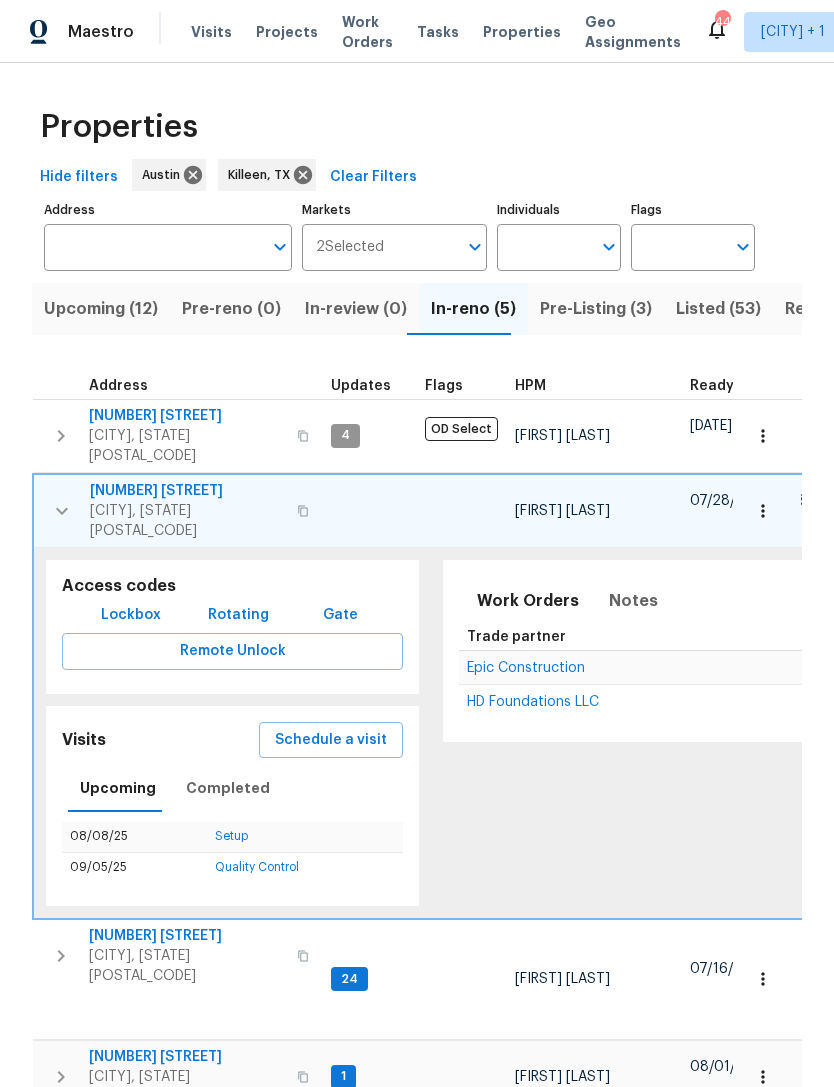 scroll, scrollTop: 0, scrollLeft: 0, axis: both 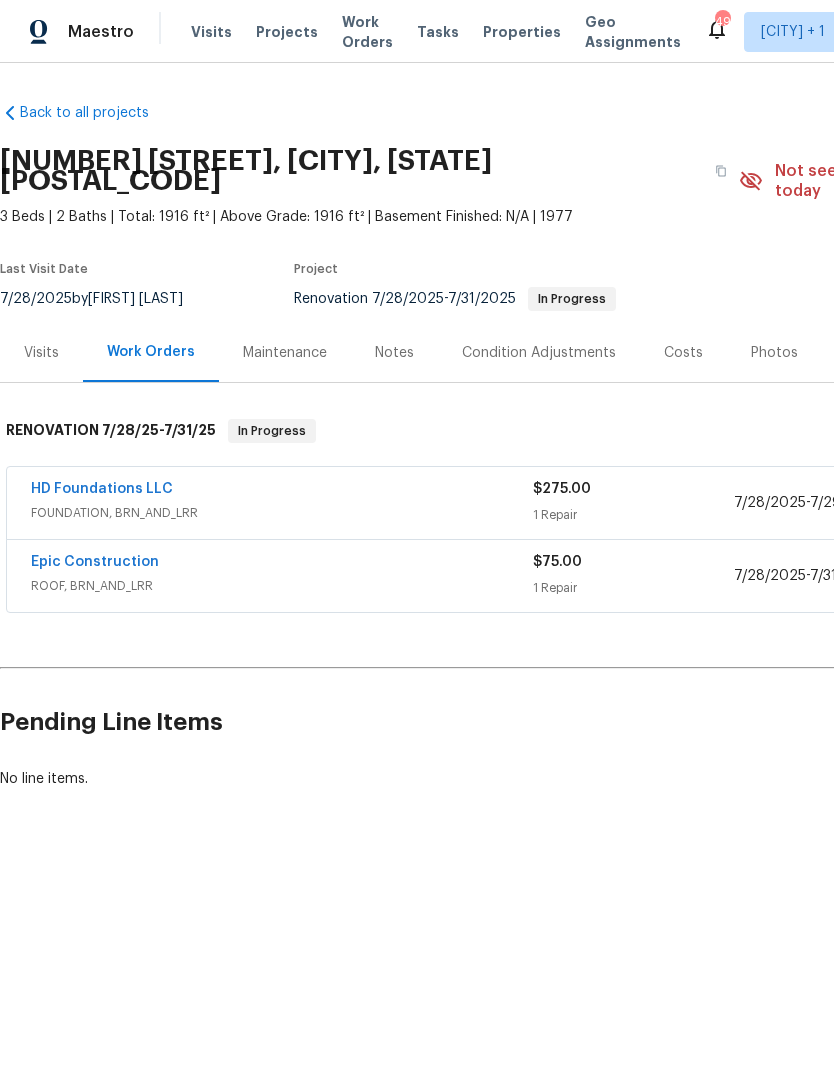click on "Epic Construction" at bounding box center [95, 562] 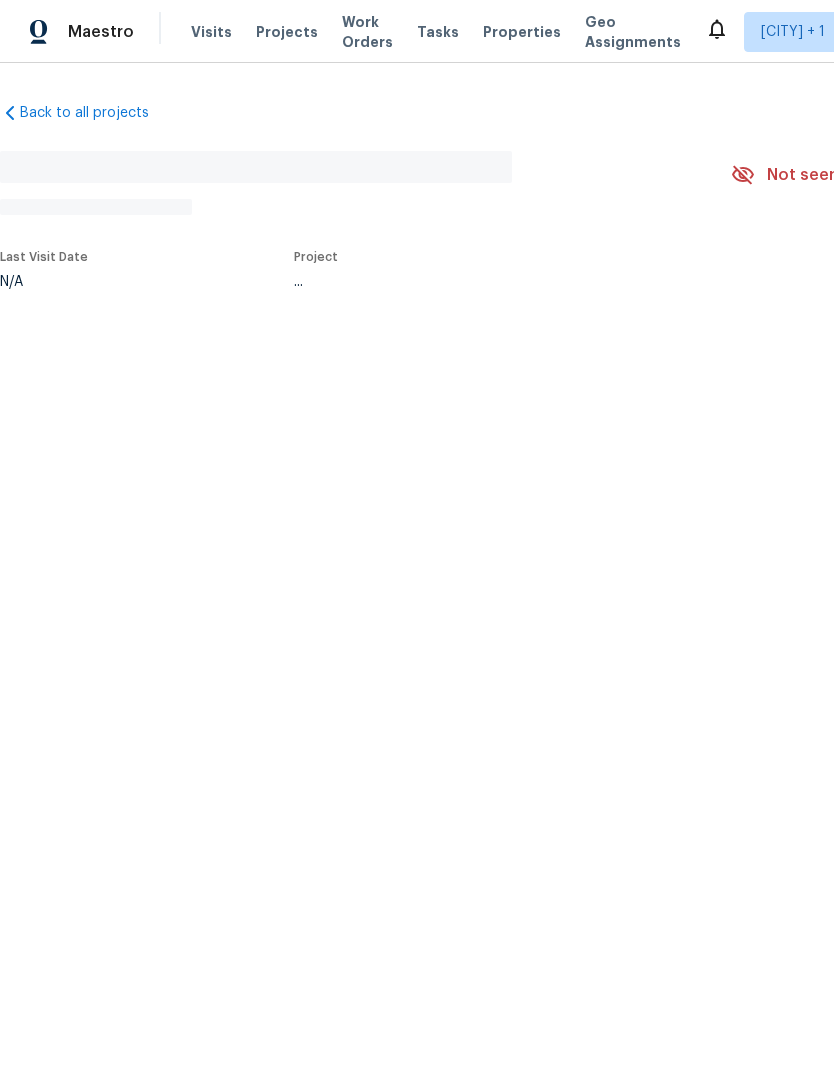 scroll, scrollTop: 0, scrollLeft: 0, axis: both 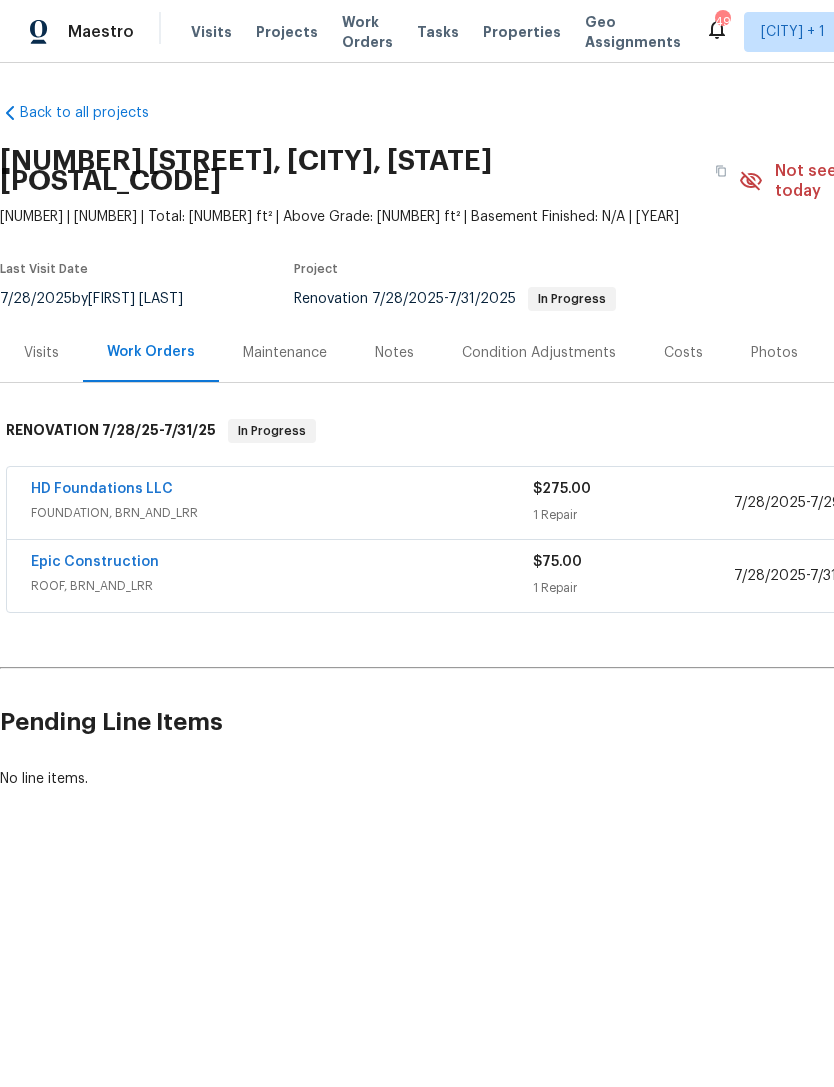 click on "Projects" at bounding box center (287, 32) 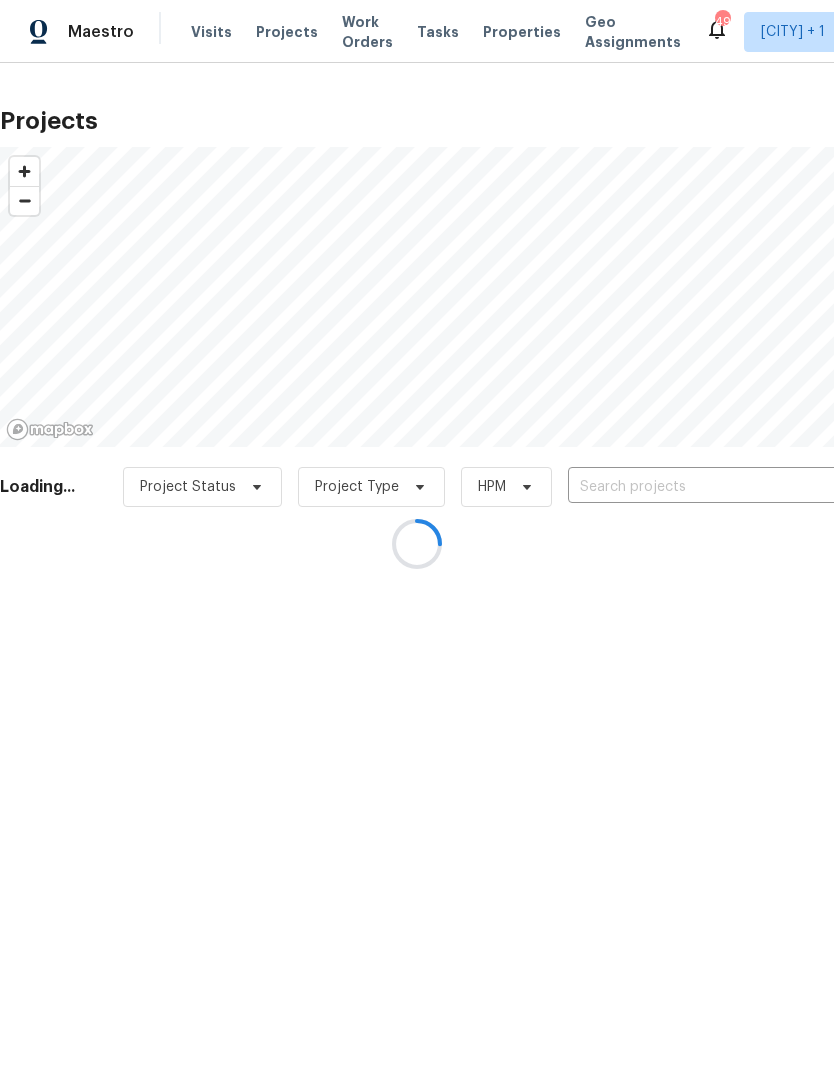 click at bounding box center [417, 543] 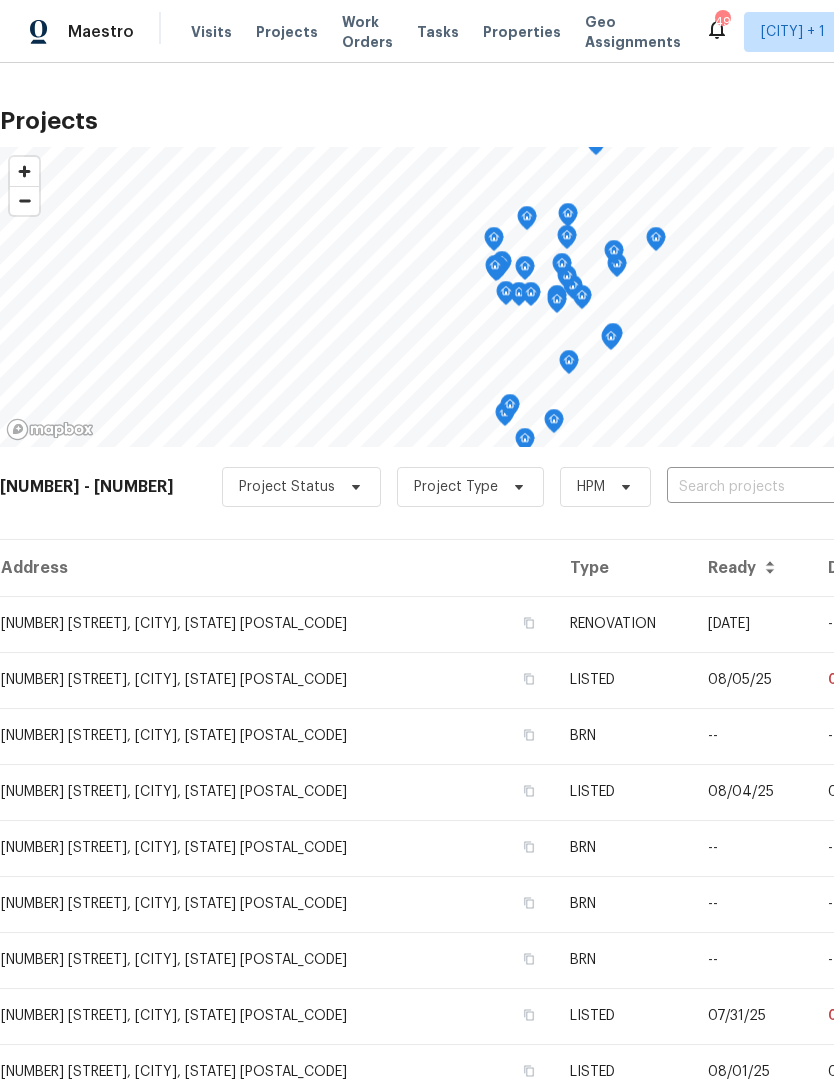 click on "Properties" at bounding box center (522, 32) 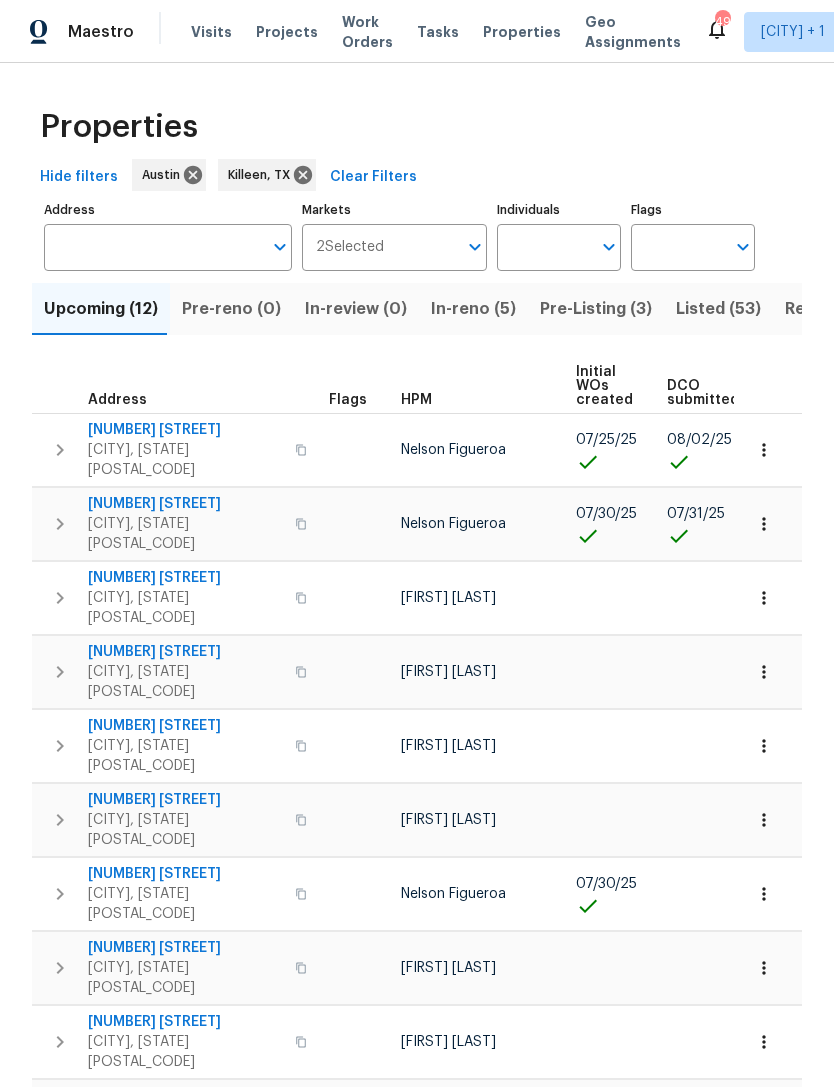 click on "In-reno (5)" at bounding box center [473, 309] 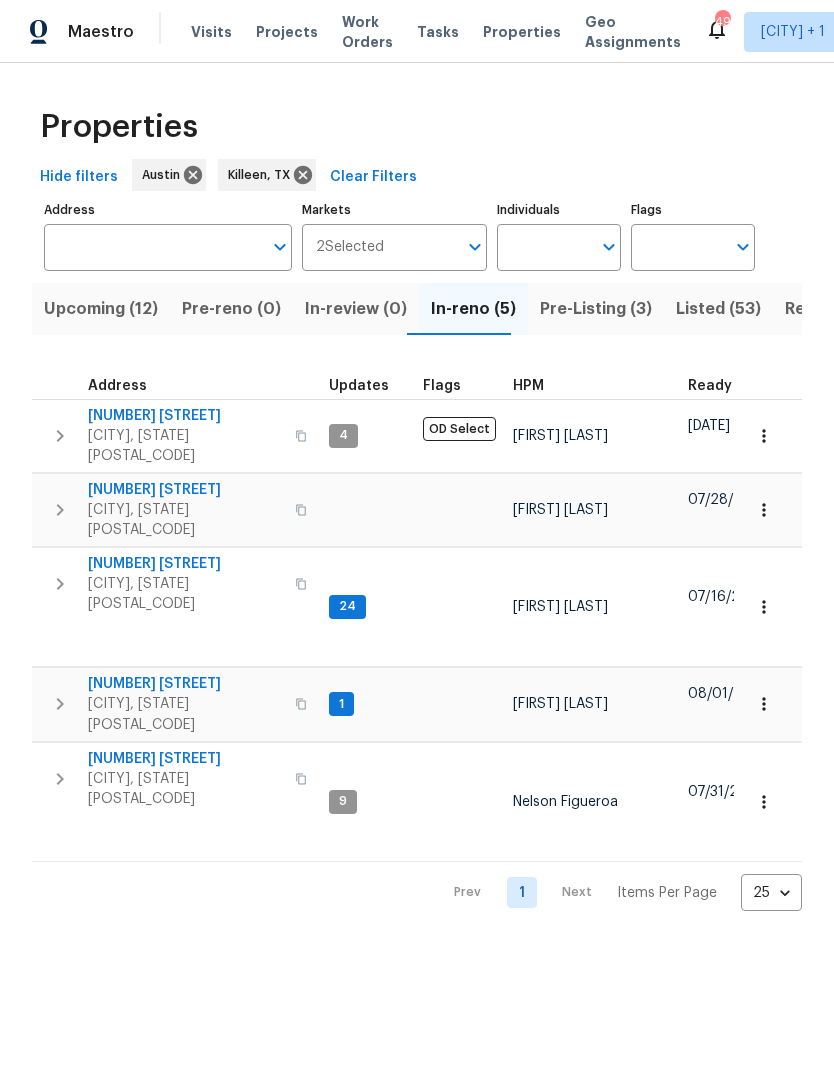 click at bounding box center [764, 510] 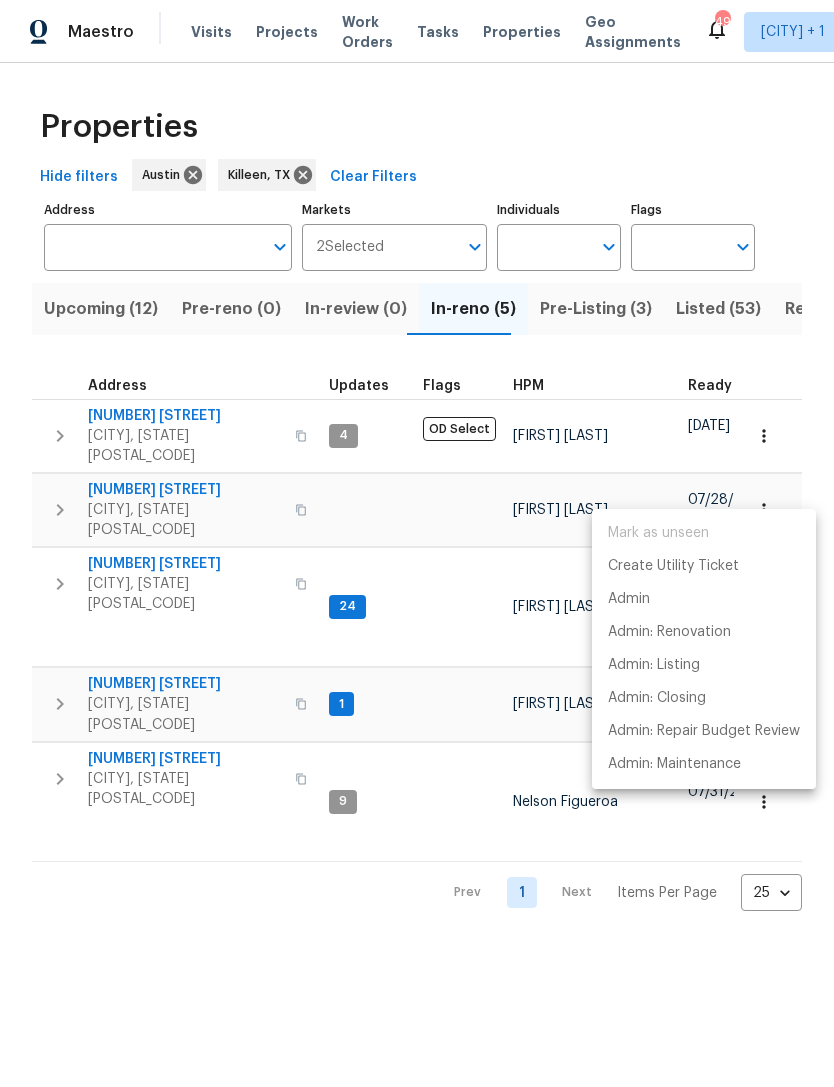 click at bounding box center (417, 543) 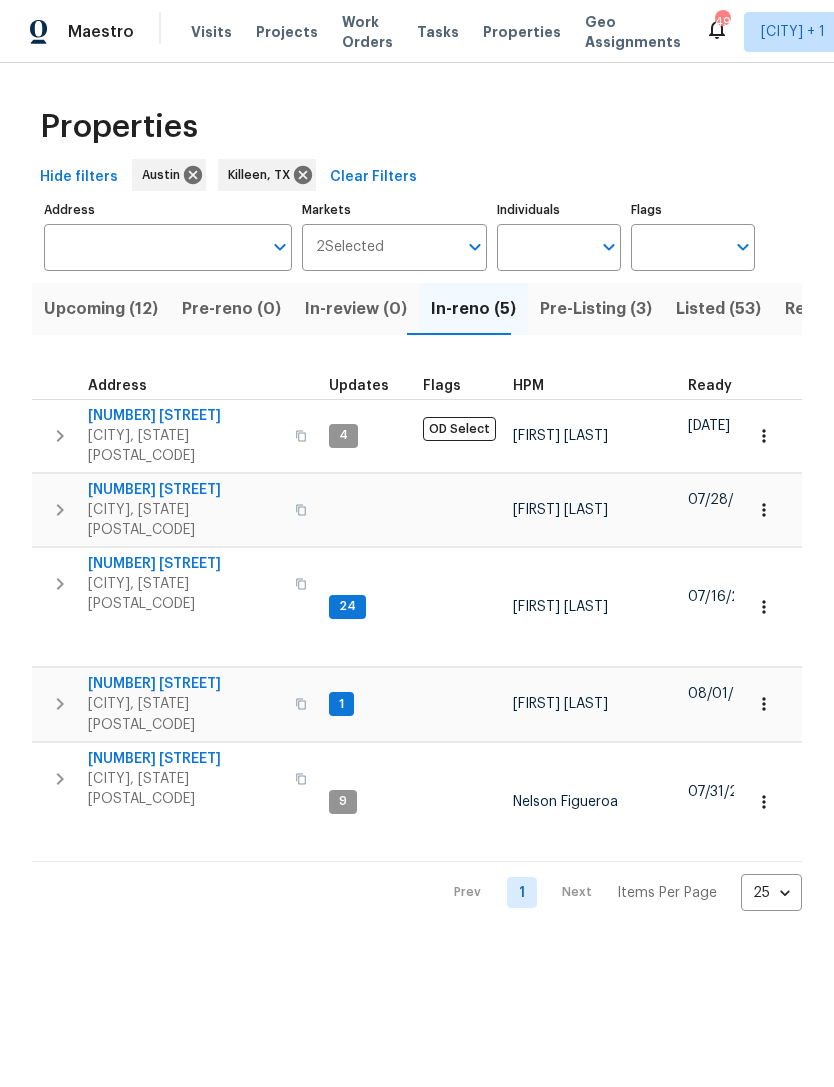 click 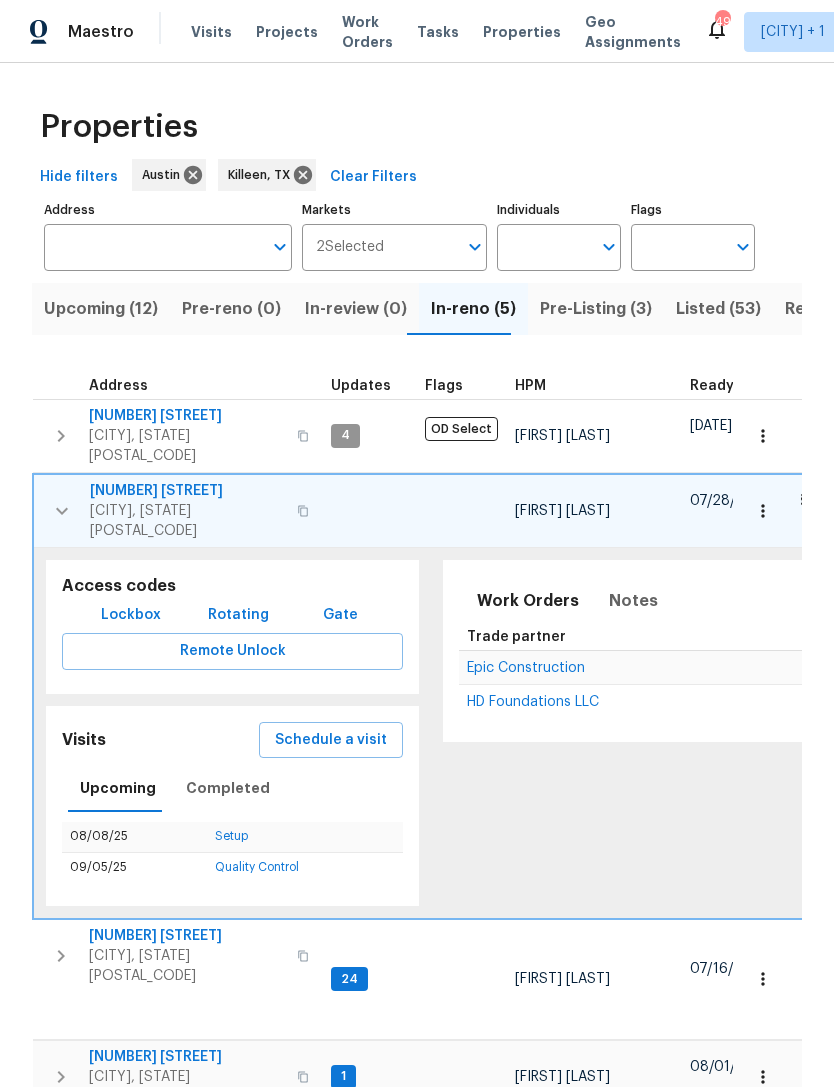 click on "Schedule a visit" at bounding box center [331, 740] 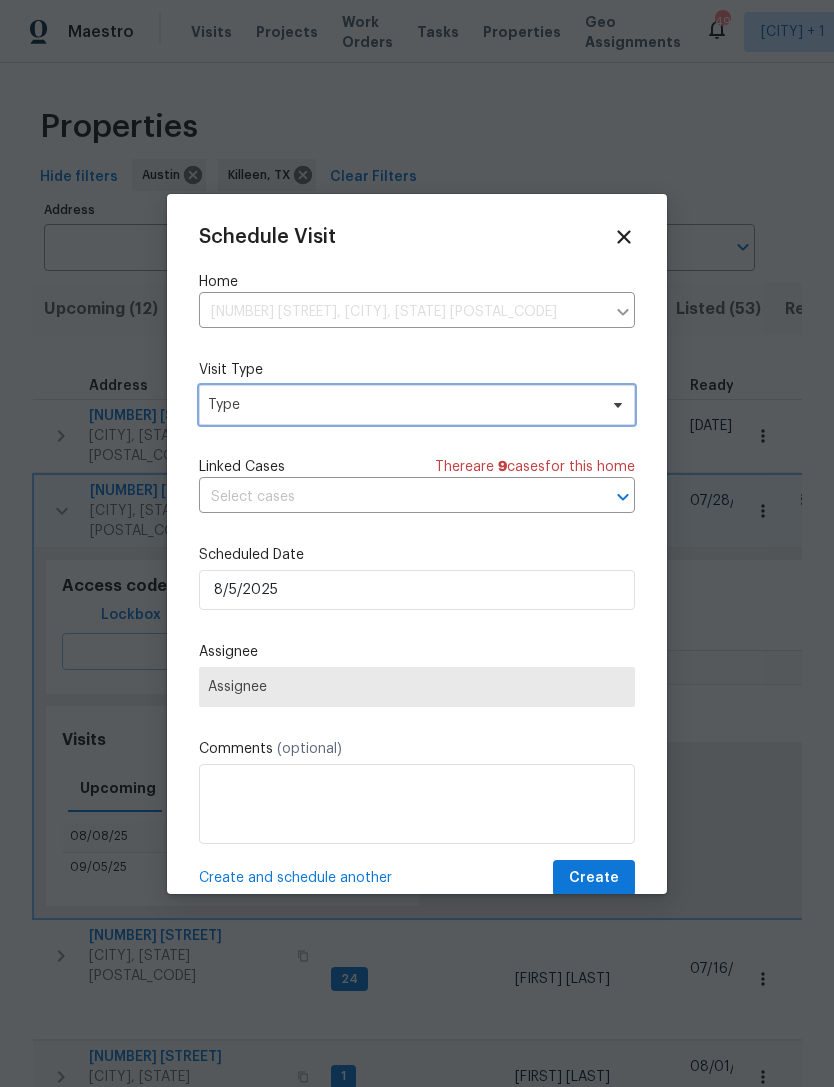 click on "Type" at bounding box center [402, 405] 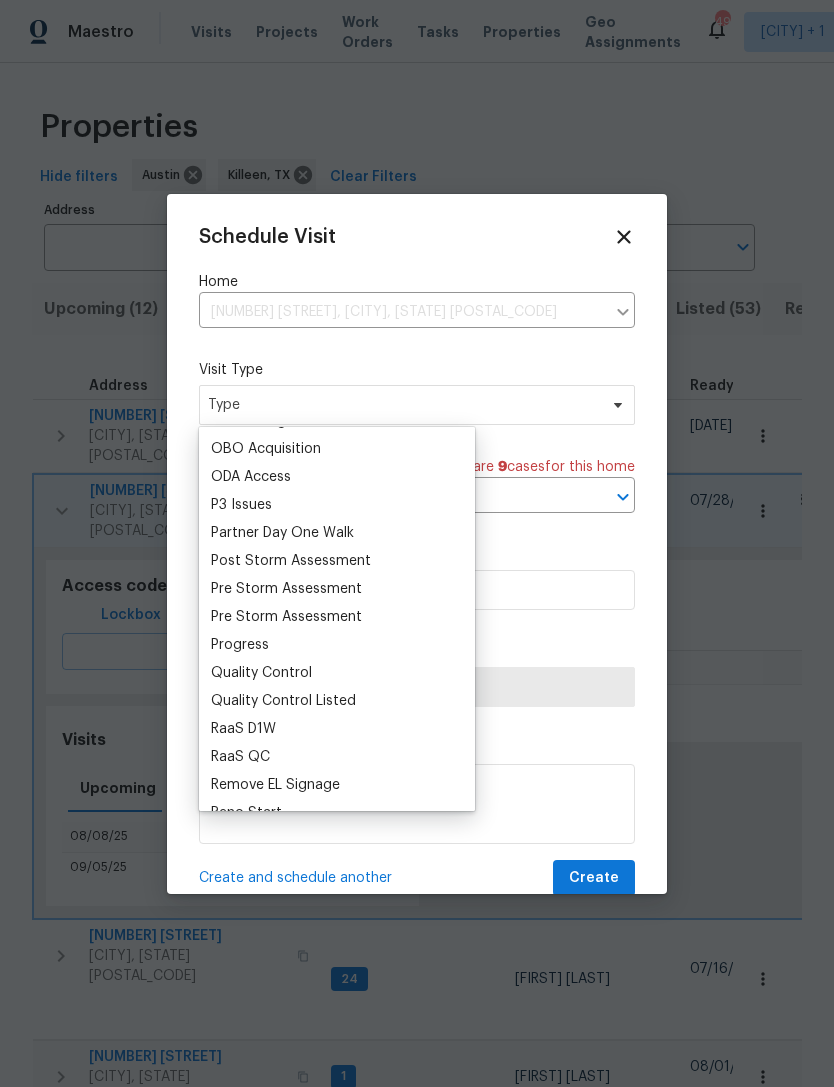 scroll, scrollTop: 1158, scrollLeft: 0, axis: vertical 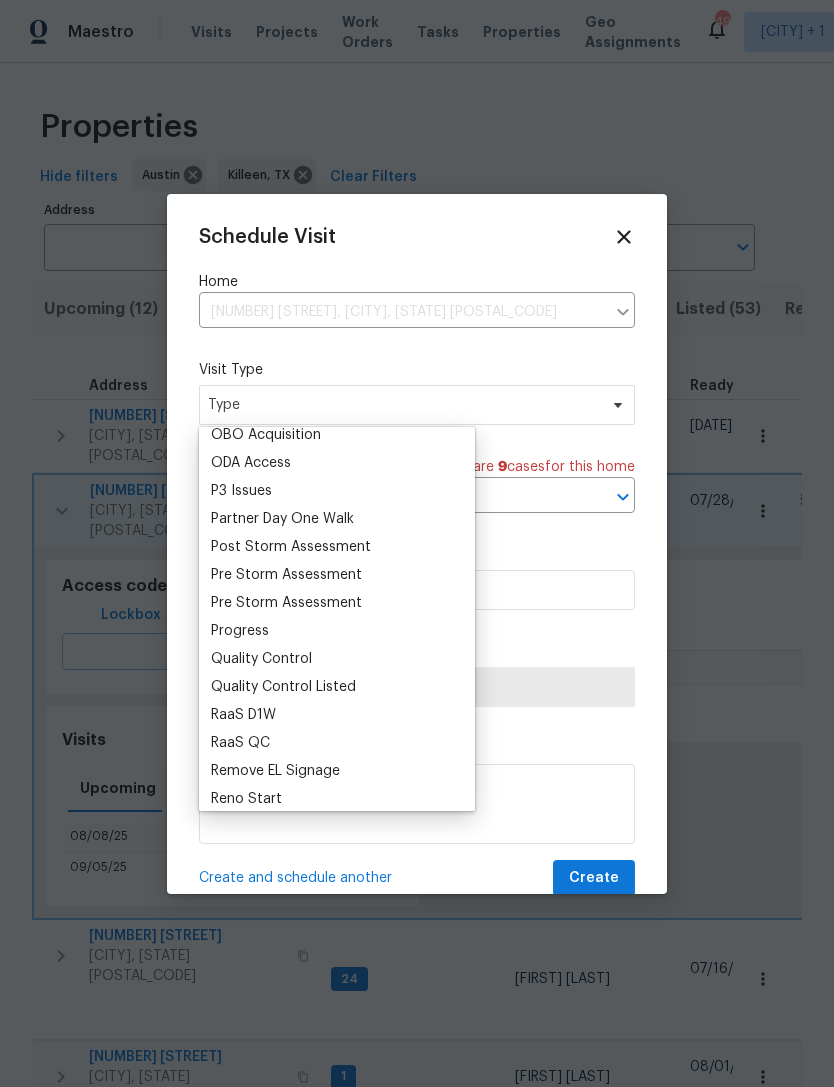 click on "Progress" at bounding box center (240, 631) 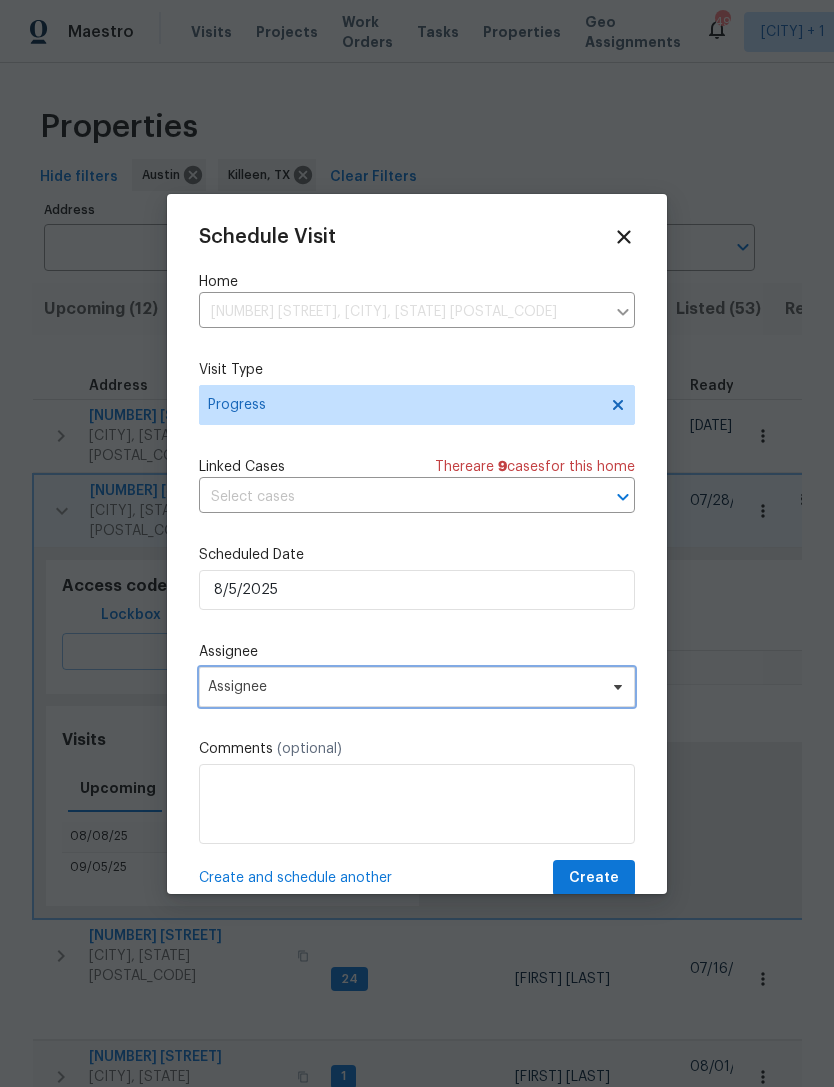 click on "Assignee" at bounding box center [404, 687] 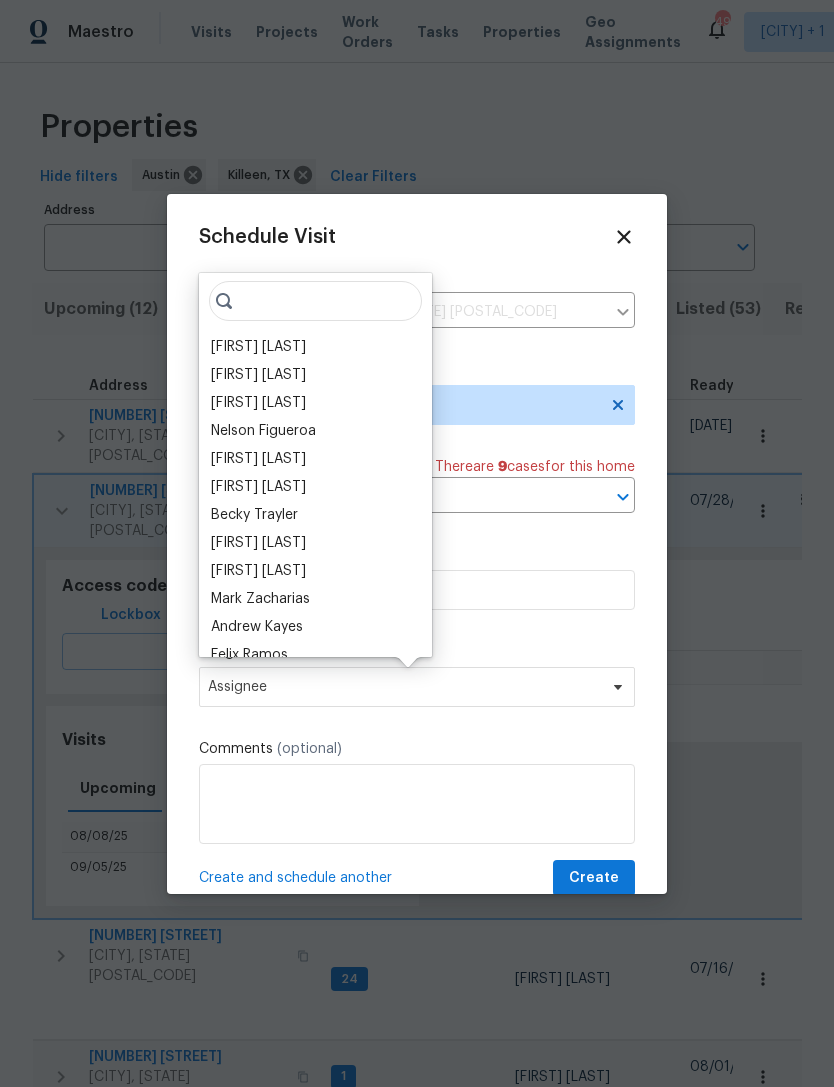 click on "[FIRST] [LAST]" at bounding box center [258, 347] 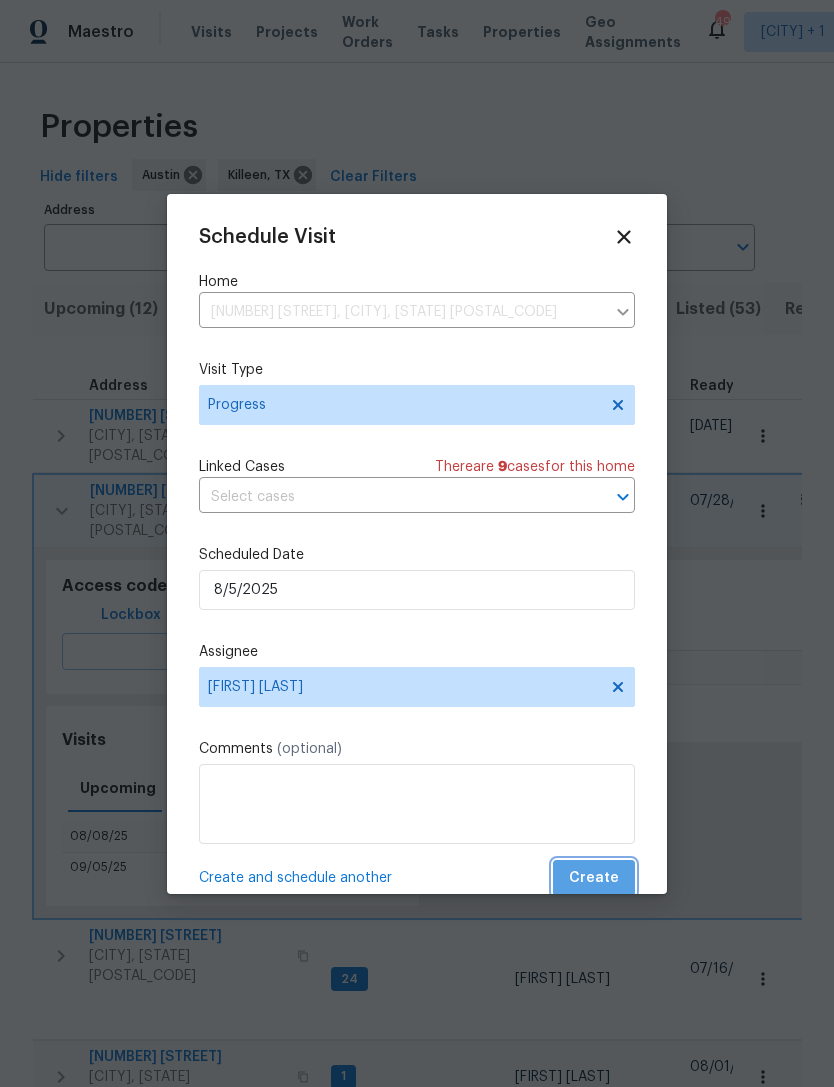 click on "Create" at bounding box center [594, 878] 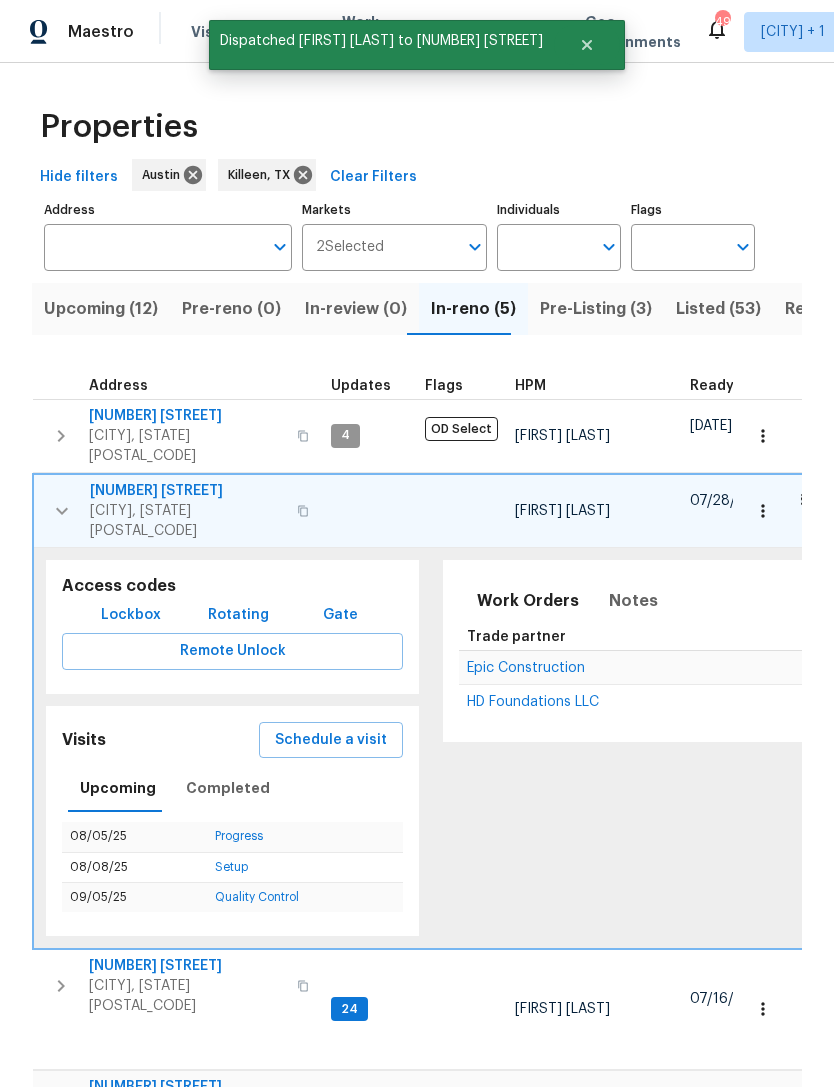 click 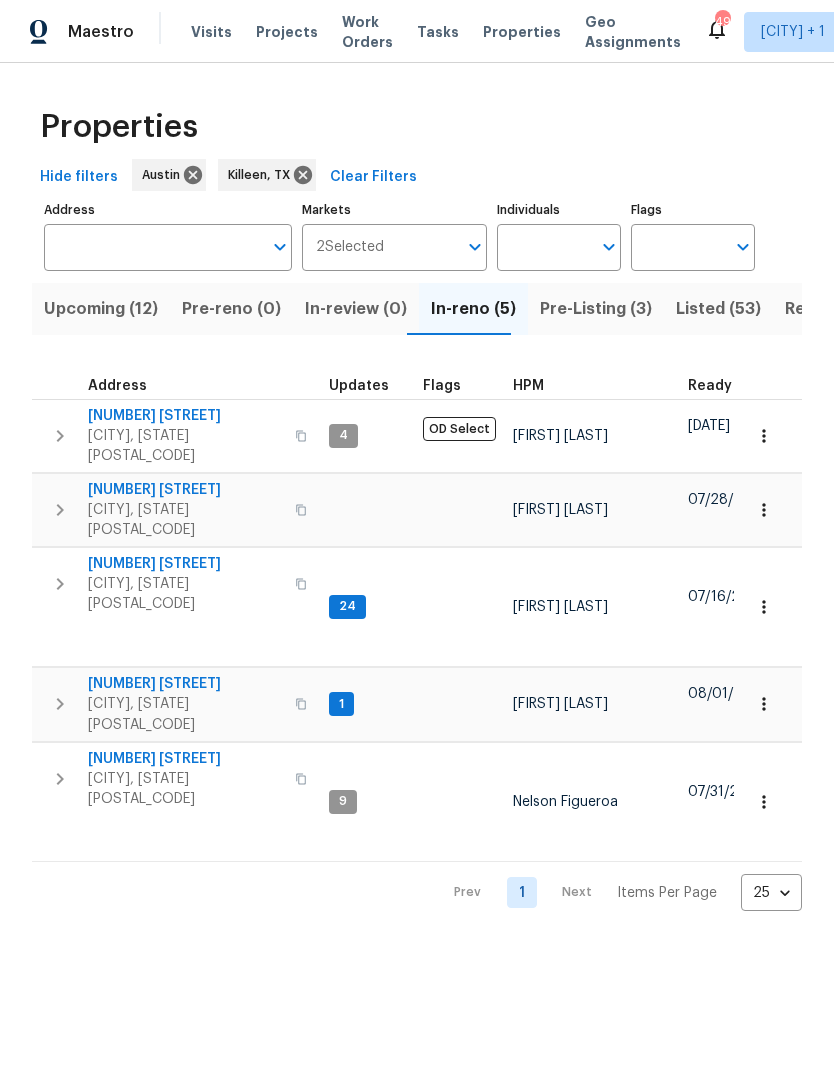 click 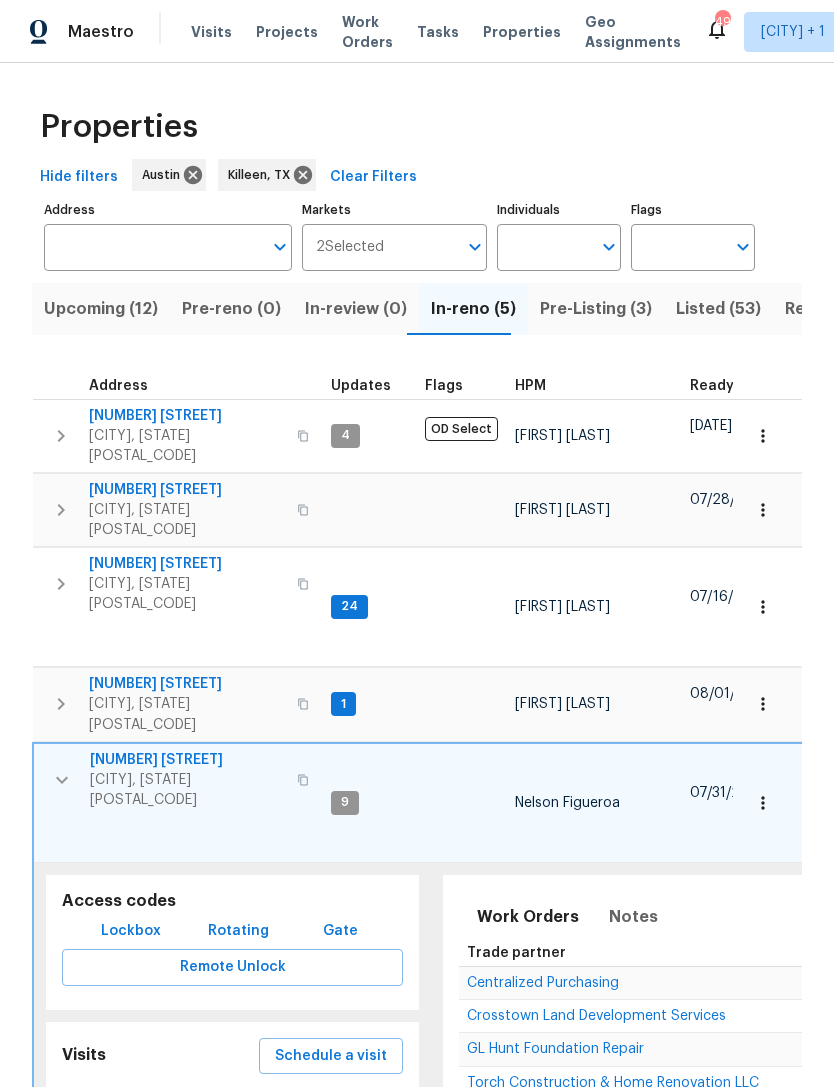 scroll, scrollTop: 0, scrollLeft: 0, axis: both 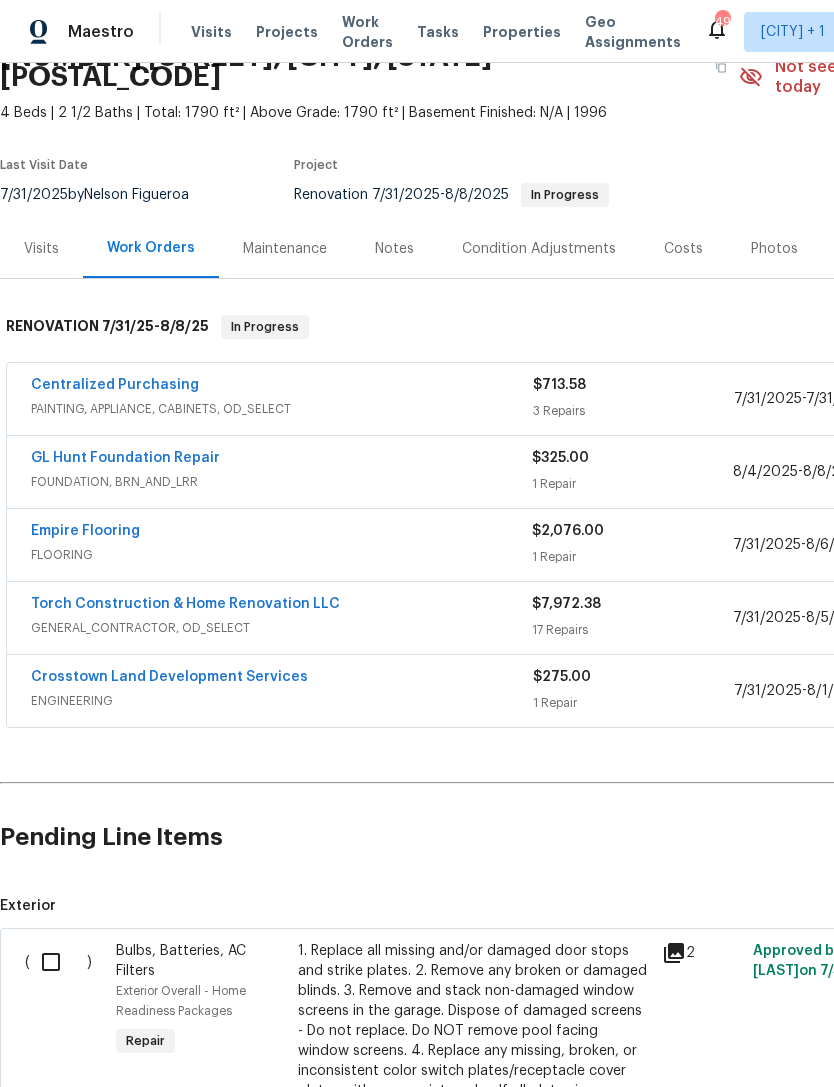 click on "Notes" at bounding box center (394, 249) 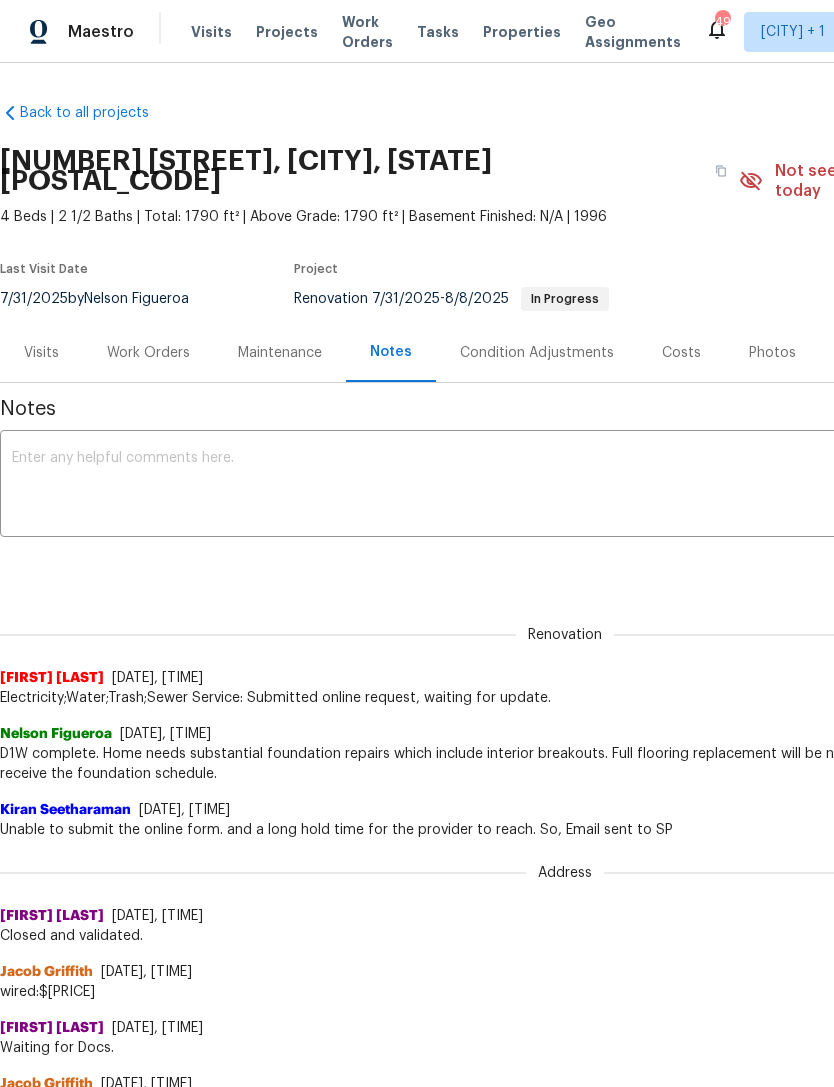 scroll, scrollTop: 0, scrollLeft: 0, axis: both 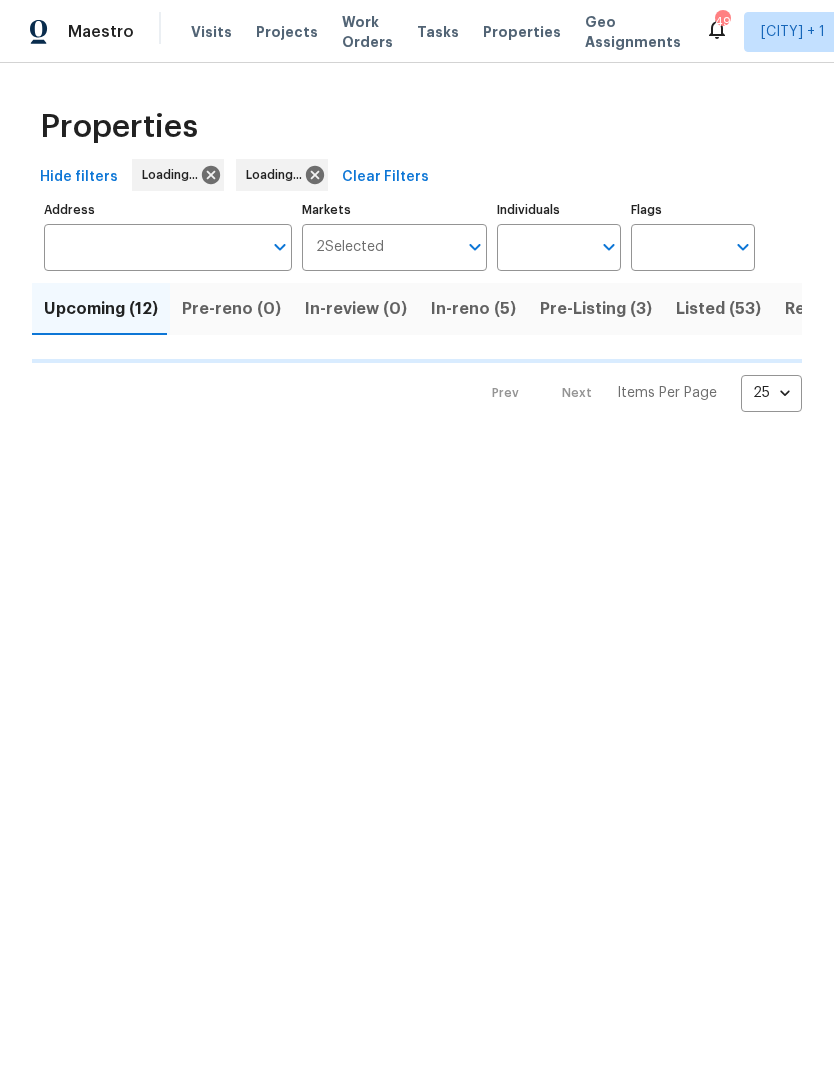 click on "In-reno (5)" at bounding box center (473, 309) 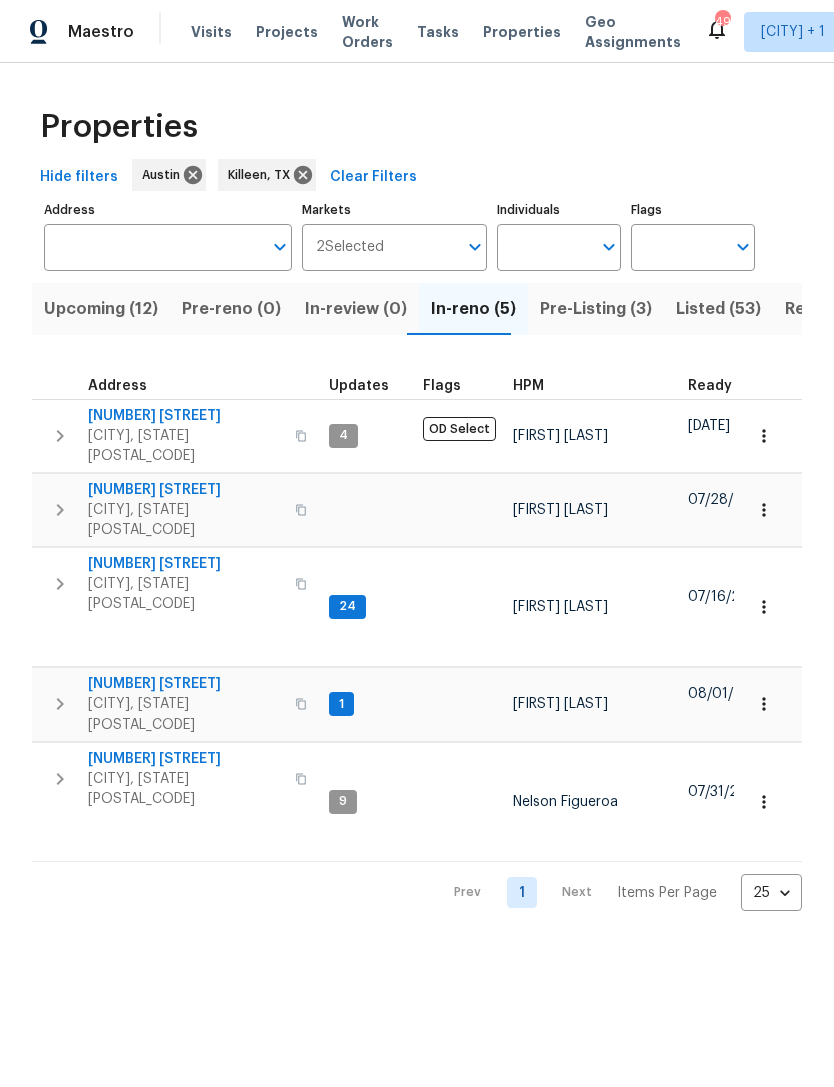 click 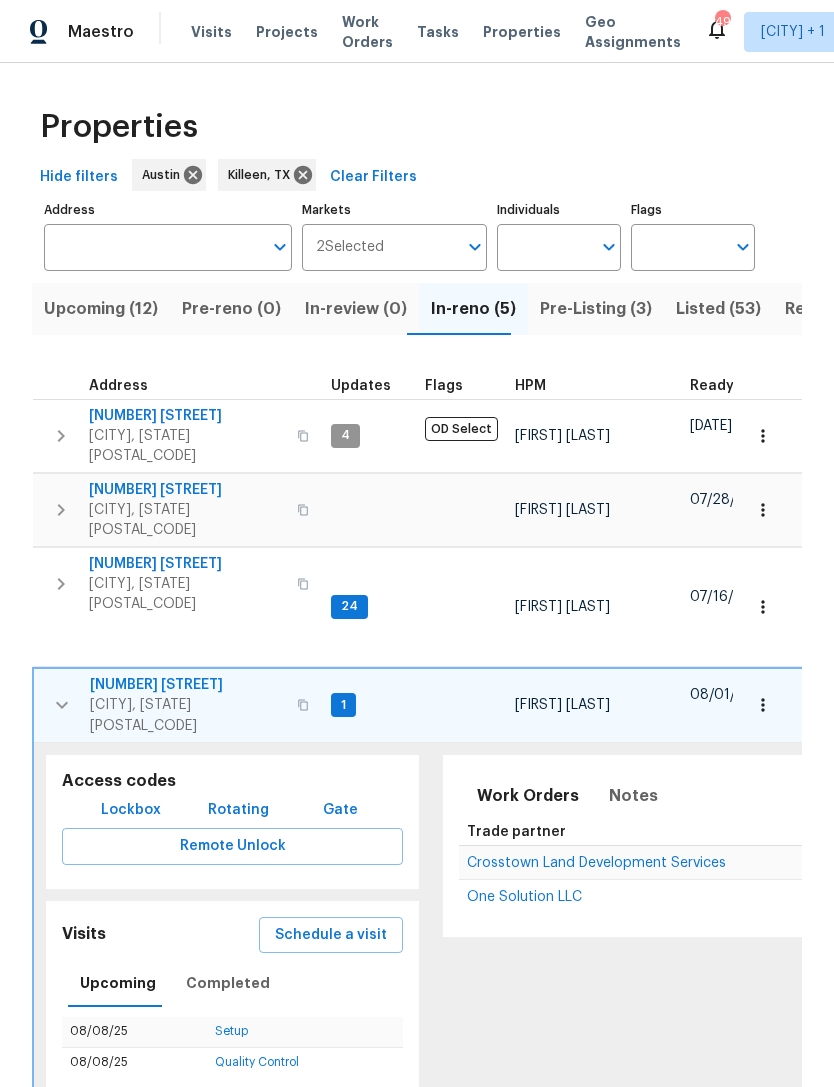click on "404 Stewart Dr" at bounding box center [187, 685] 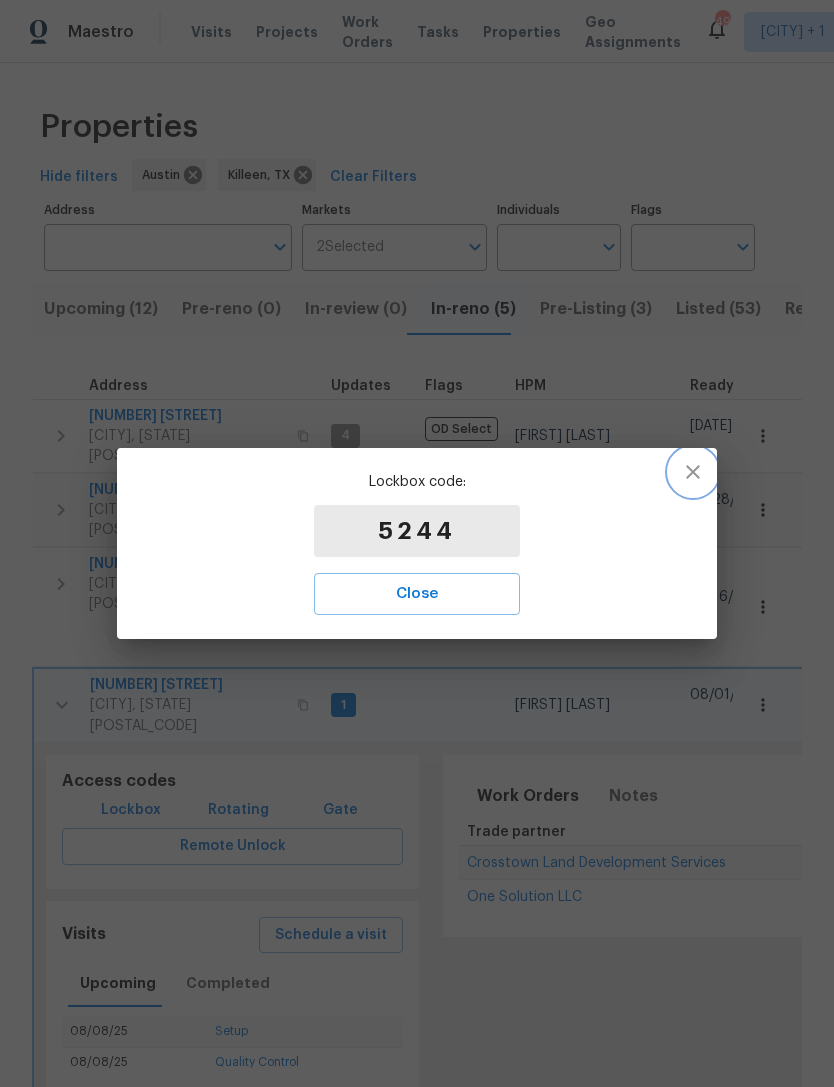 click 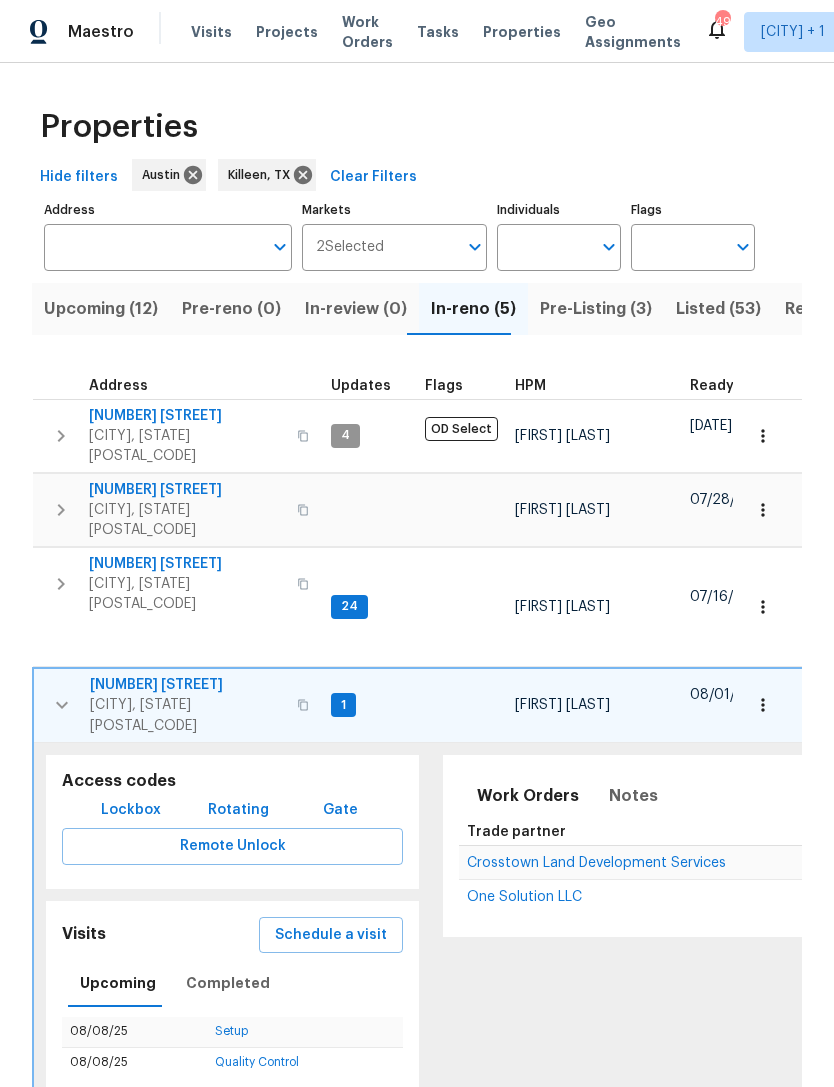 click on "404 Stewart Dr" at bounding box center (187, 685) 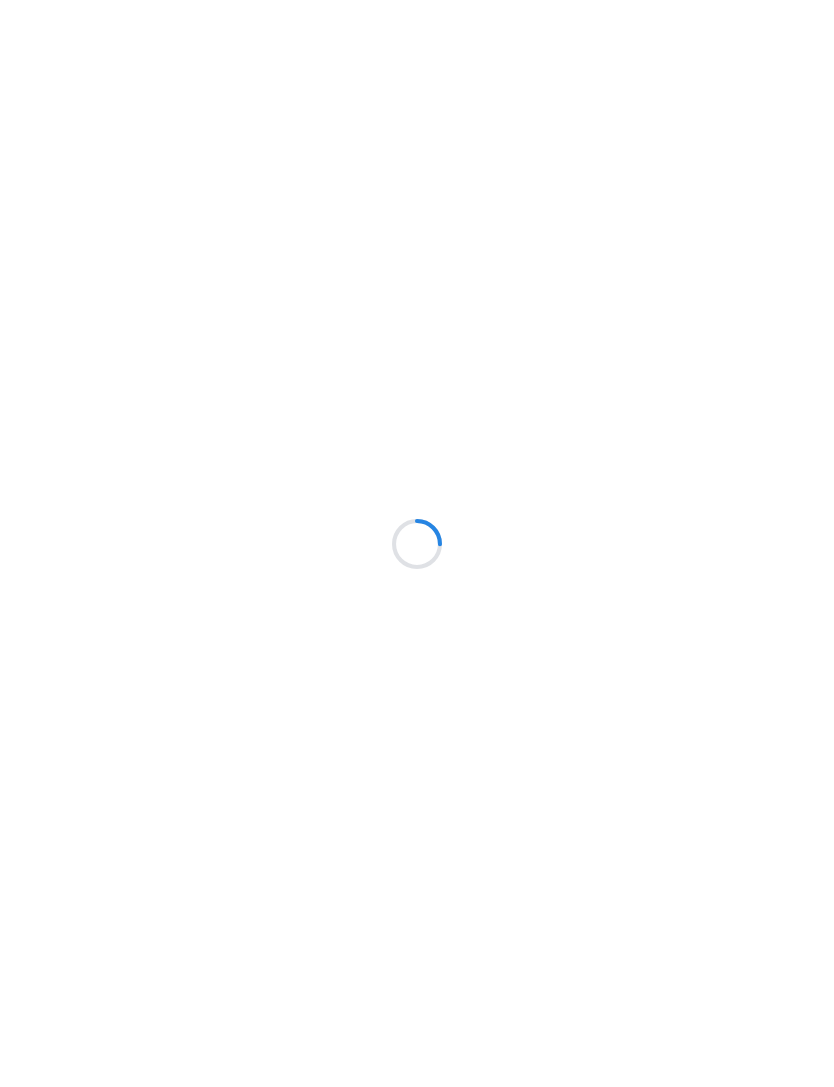 scroll, scrollTop: 0, scrollLeft: 0, axis: both 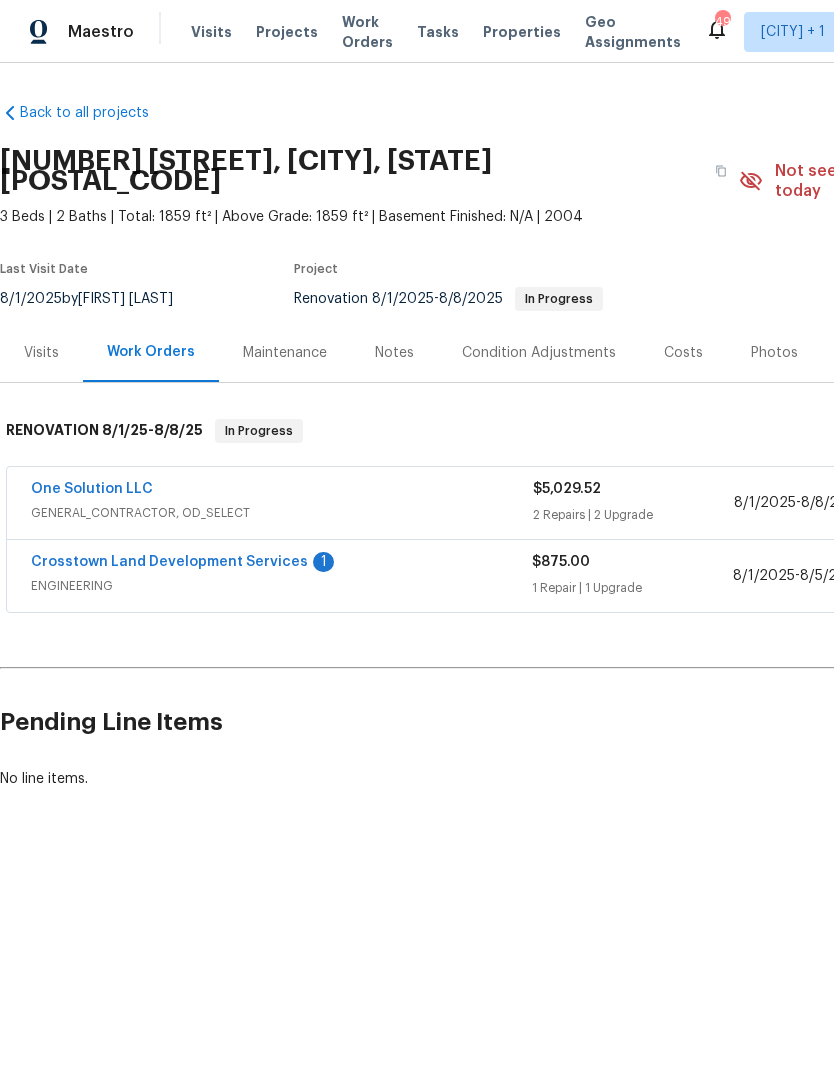 click on "Crosstown Land Development Services" at bounding box center (169, 562) 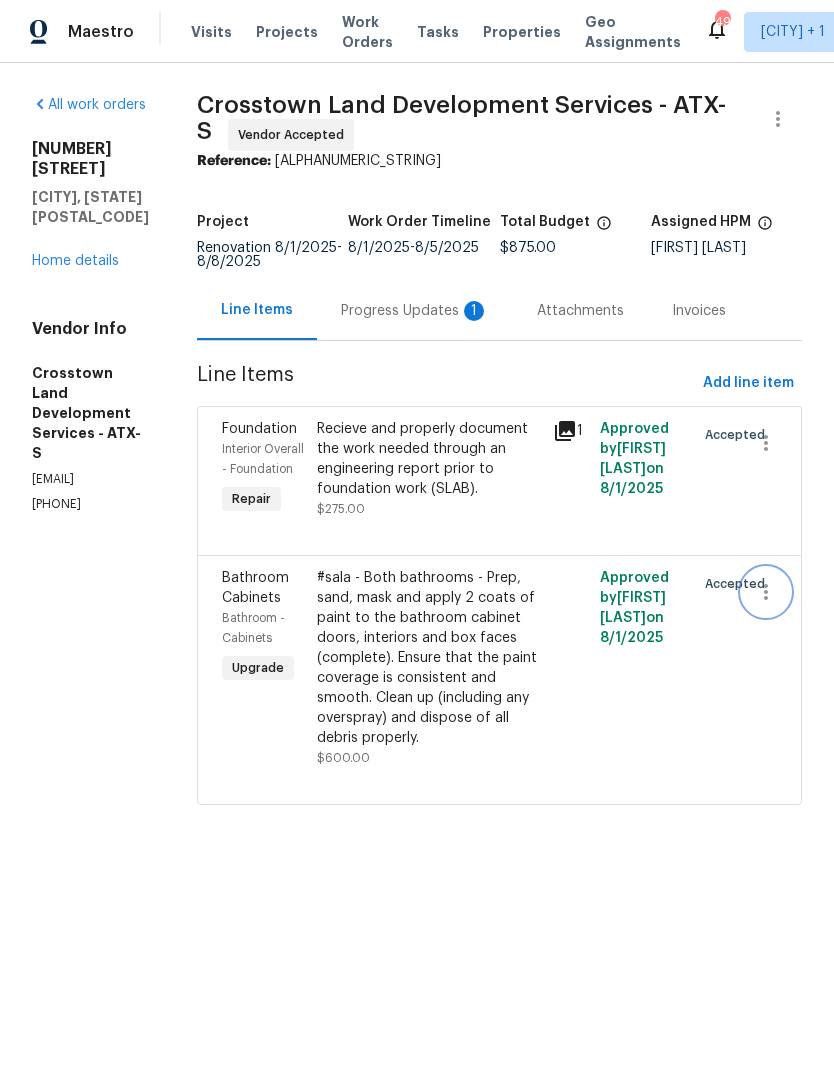 click 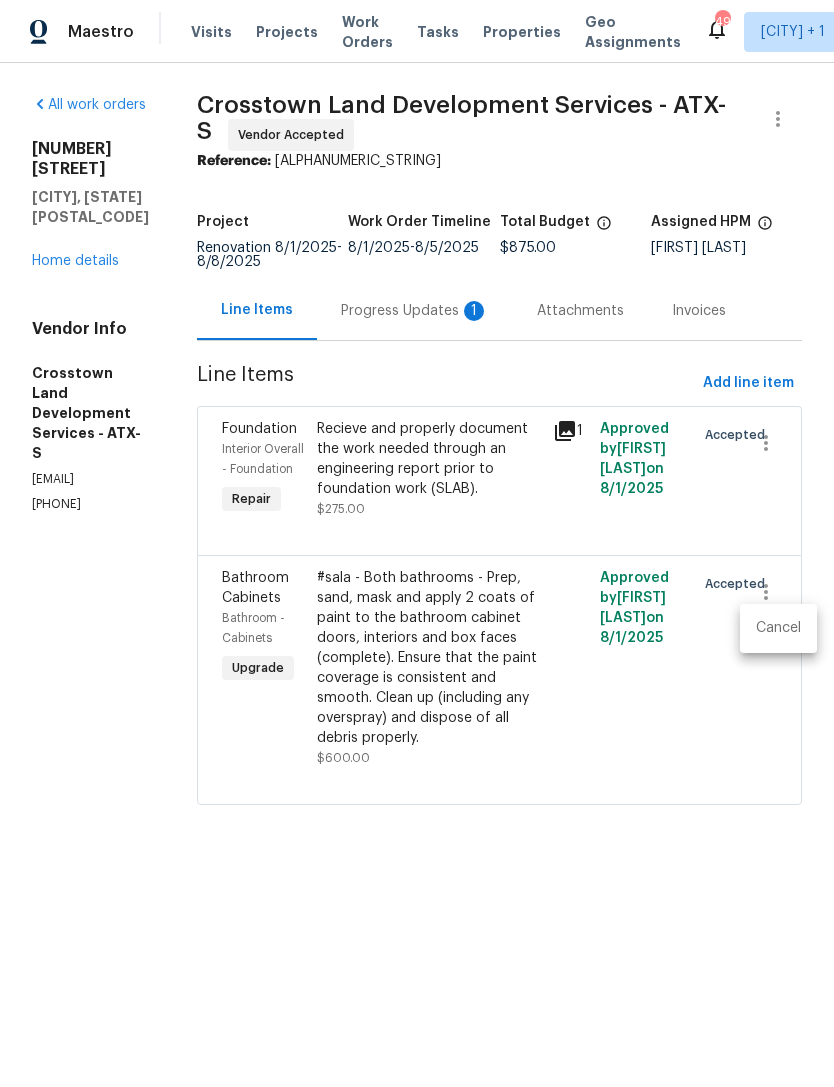 click on "Cancel" at bounding box center [778, 628] 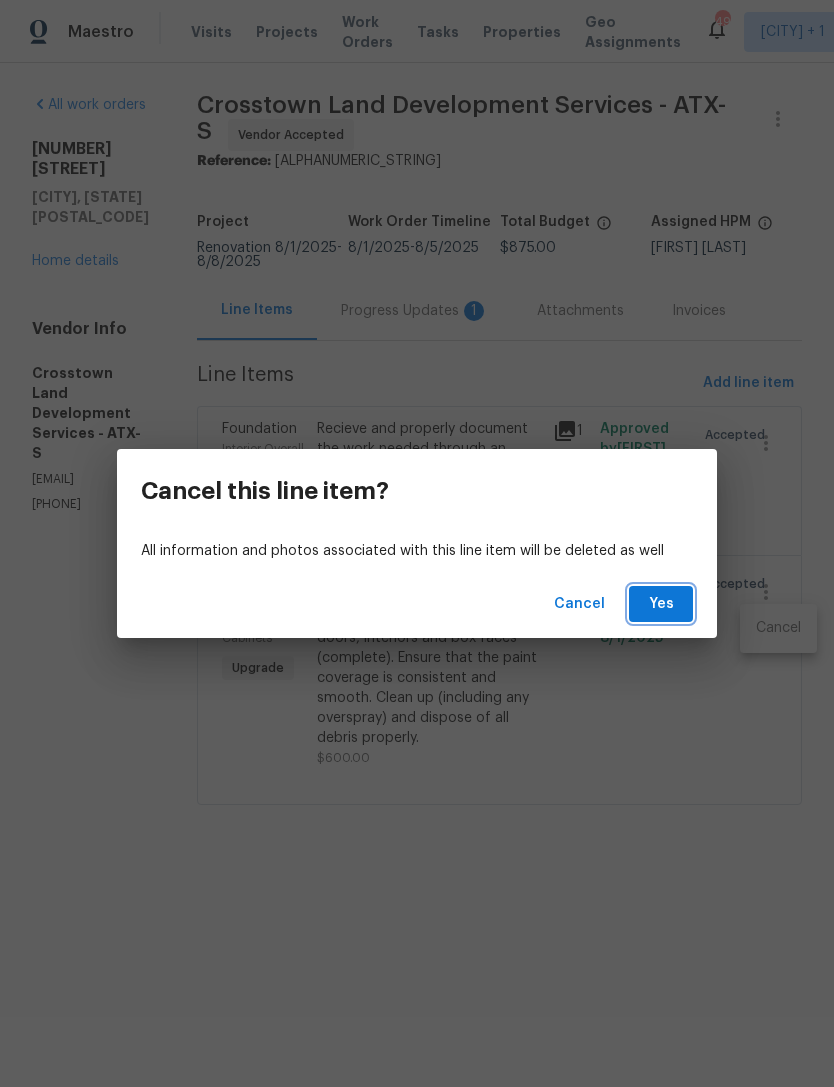 click on "Yes" at bounding box center [661, 604] 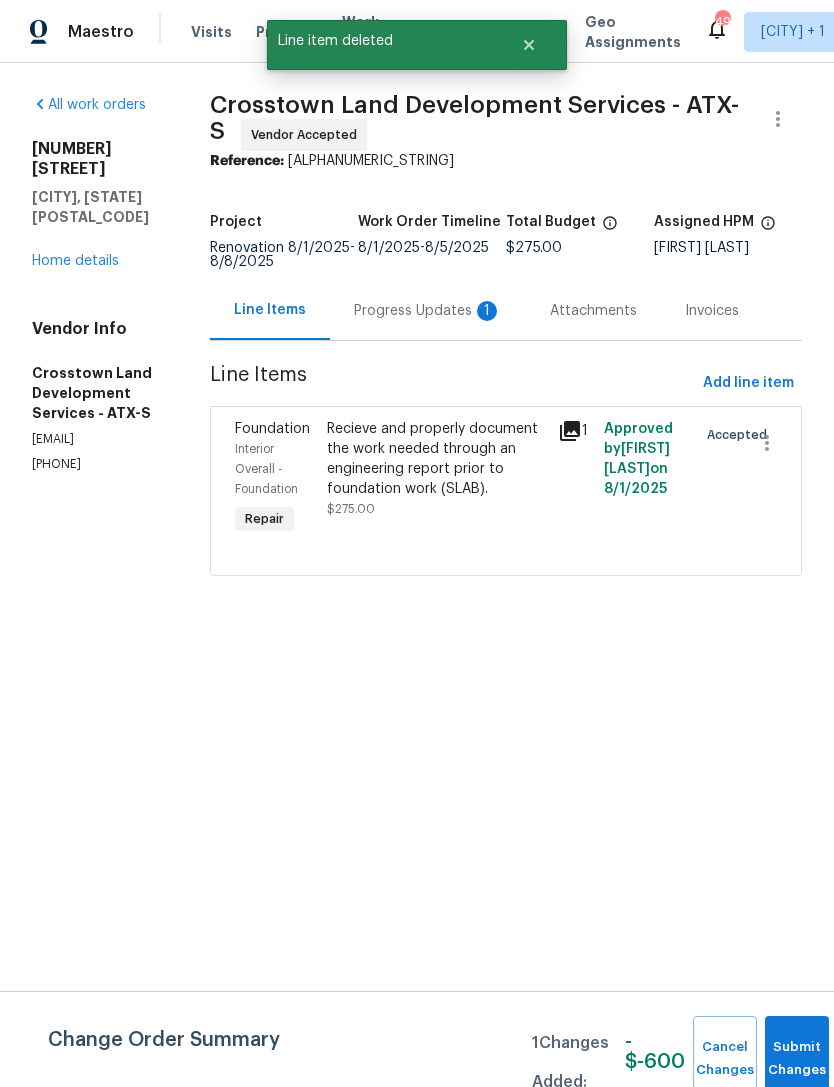 click on "Home details" at bounding box center [75, 261] 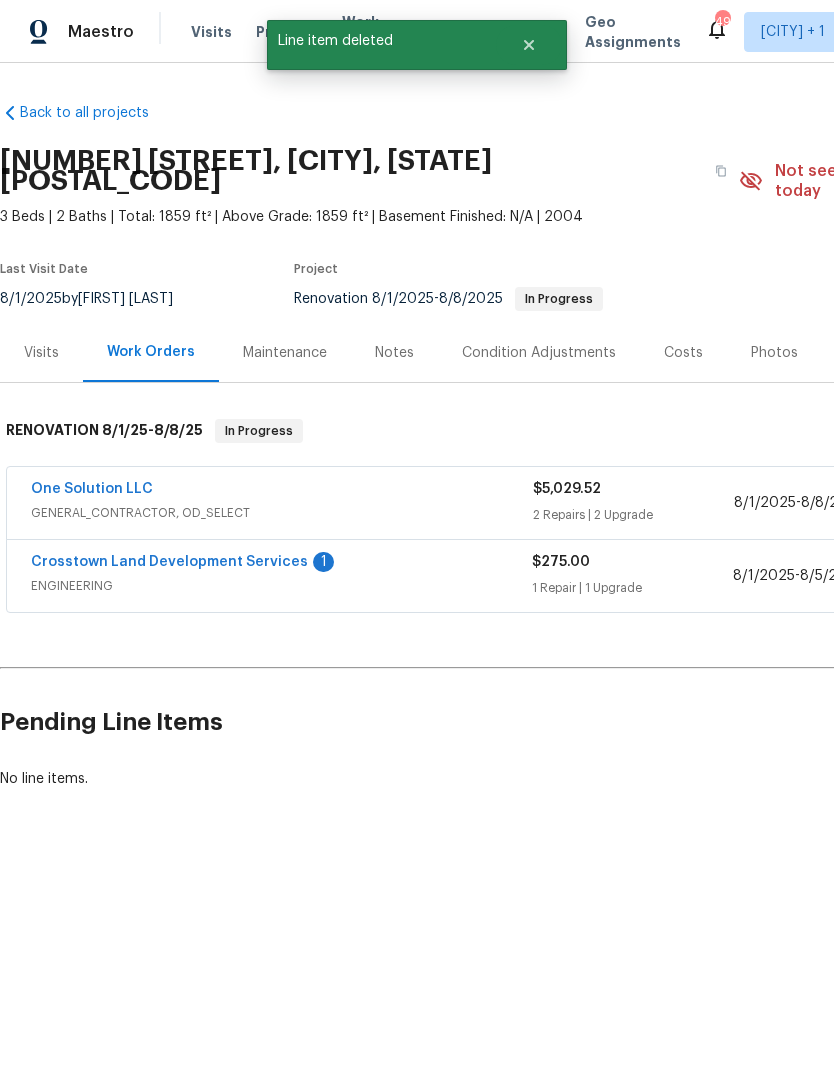 click on "One Solution LLC" at bounding box center (92, 489) 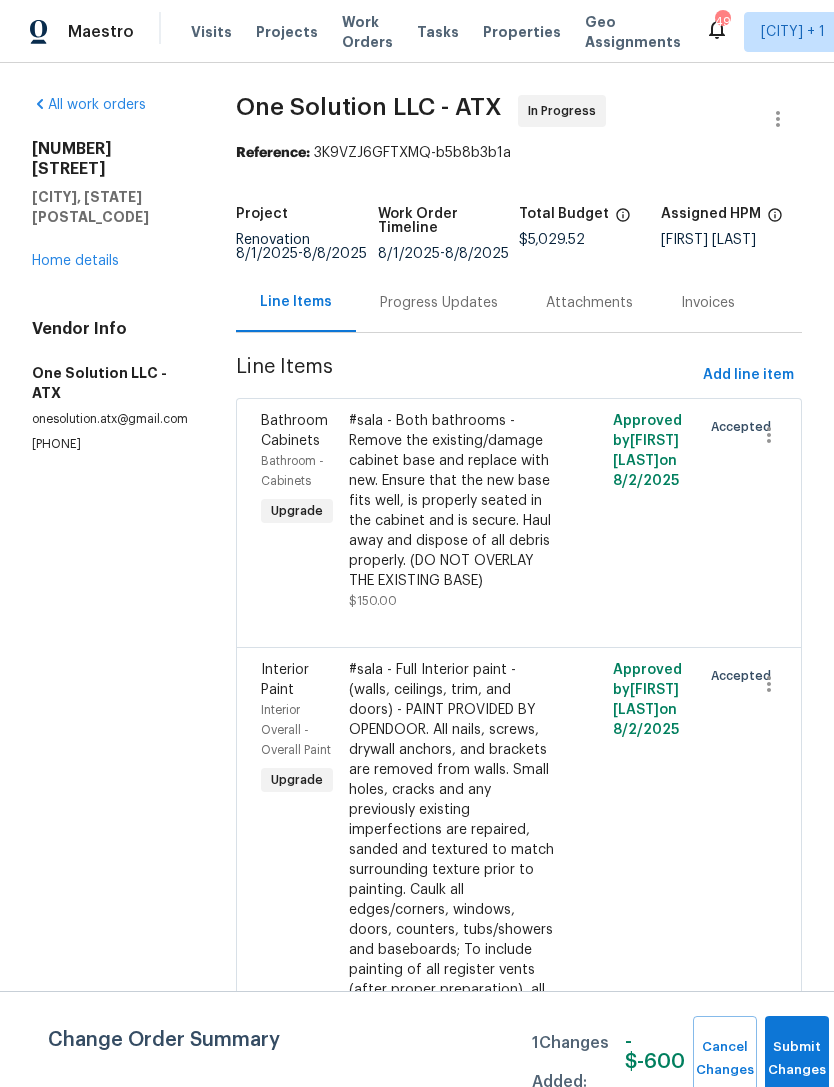 click on "Home details" at bounding box center (75, 261) 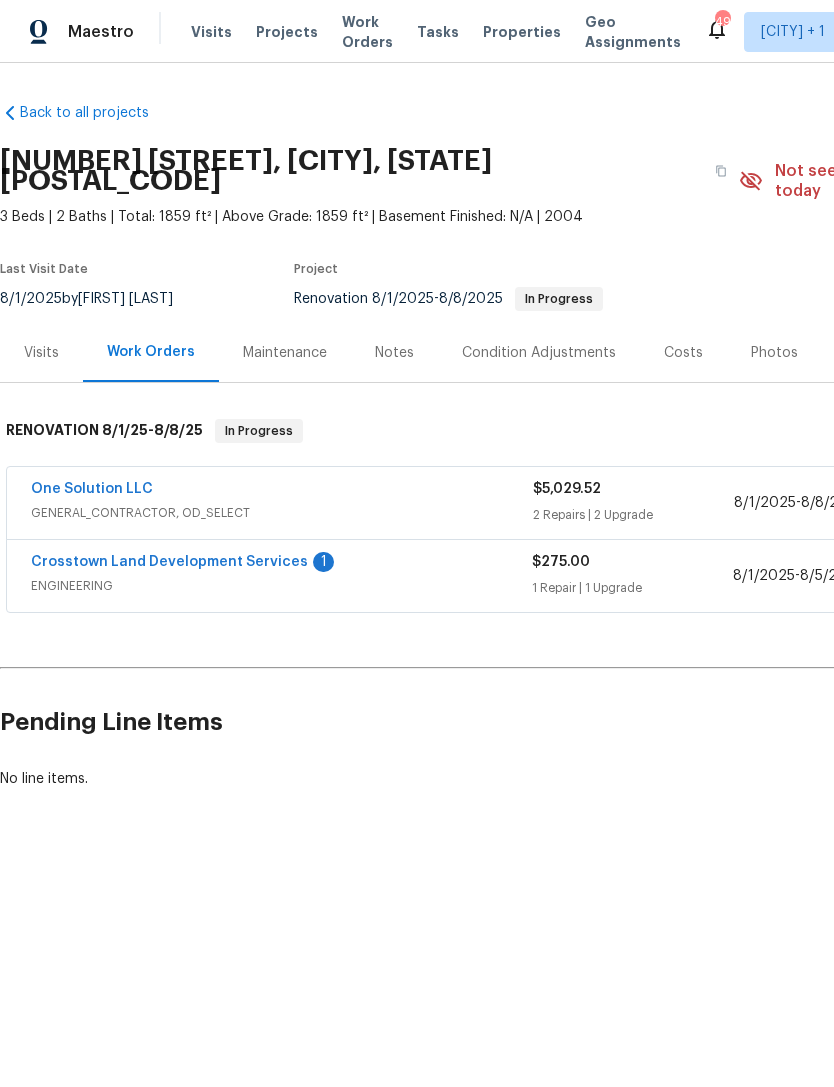 scroll, scrollTop: 0, scrollLeft: 0, axis: both 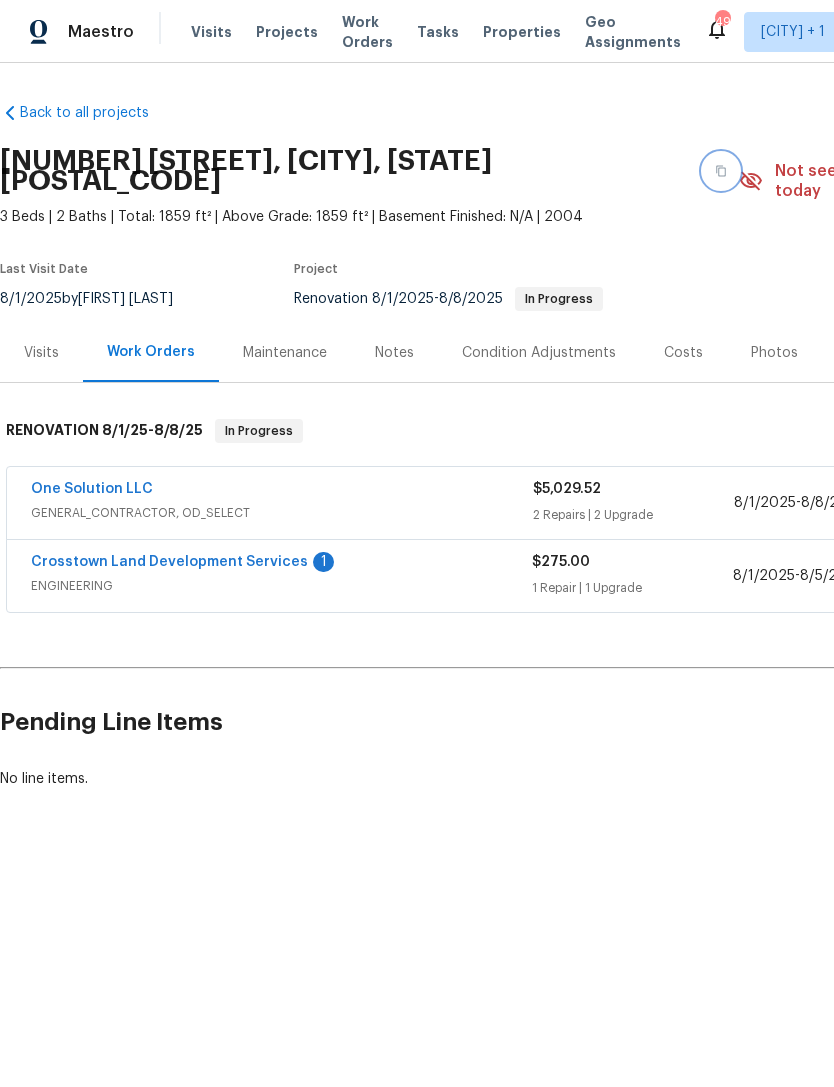 click 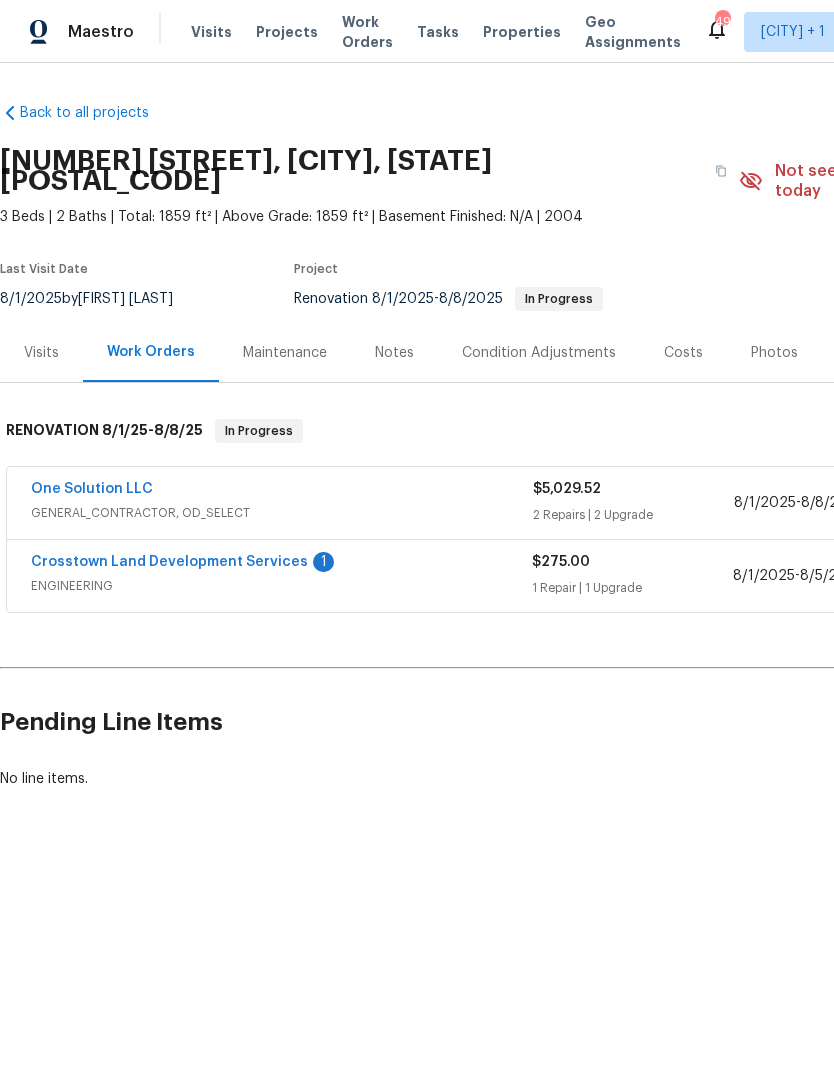 click on "Visits" at bounding box center (41, 353) 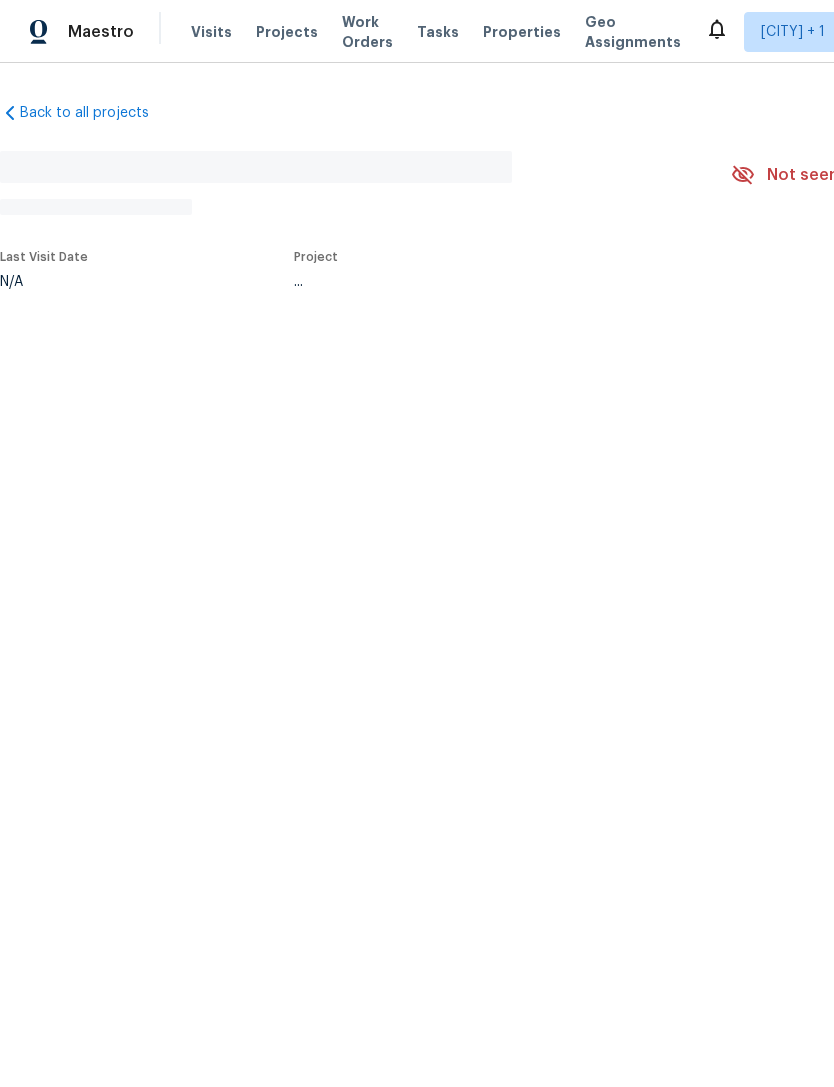 scroll, scrollTop: 0, scrollLeft: 0, axis: both 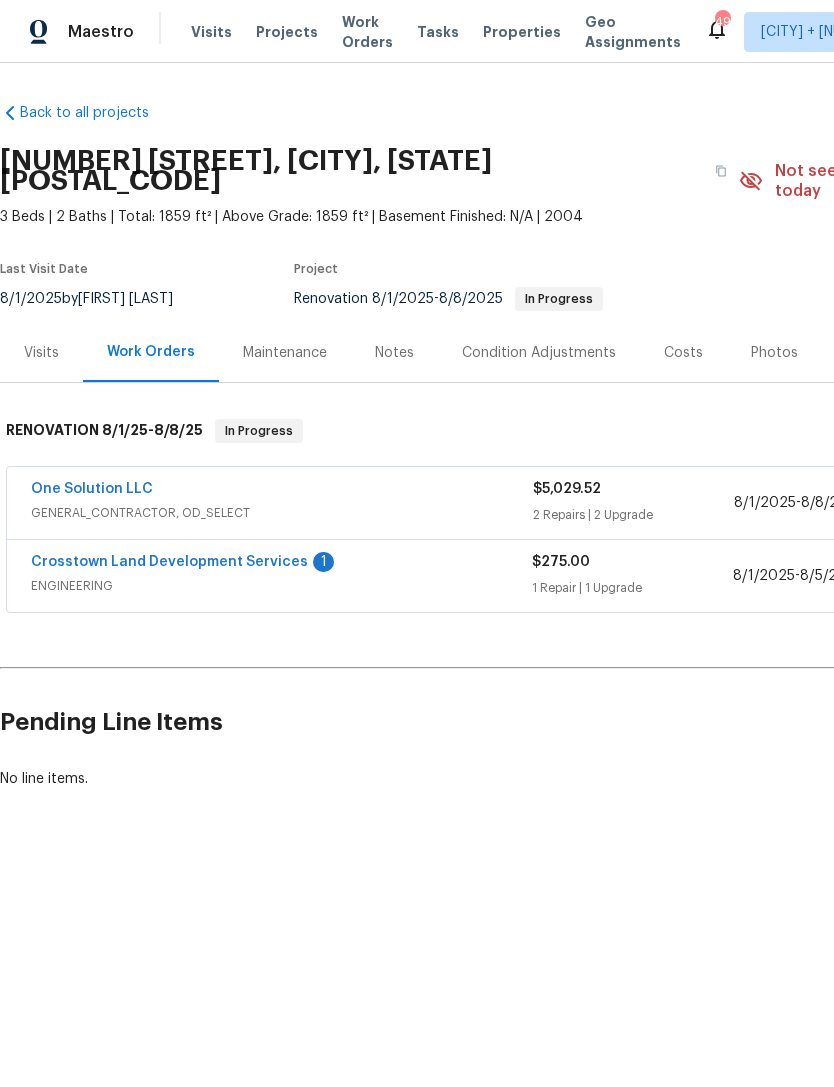 click on "Back to all projects" at bounding box center [96, 113] 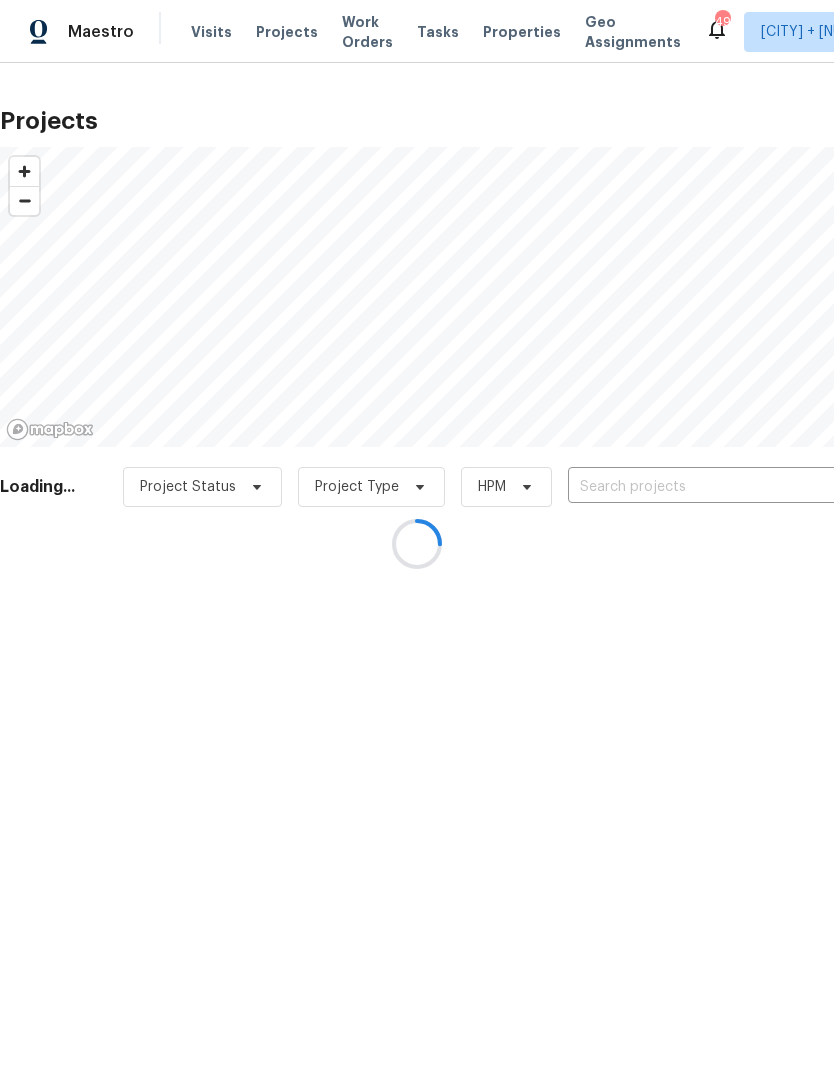 click at bounding box center [417, 543] 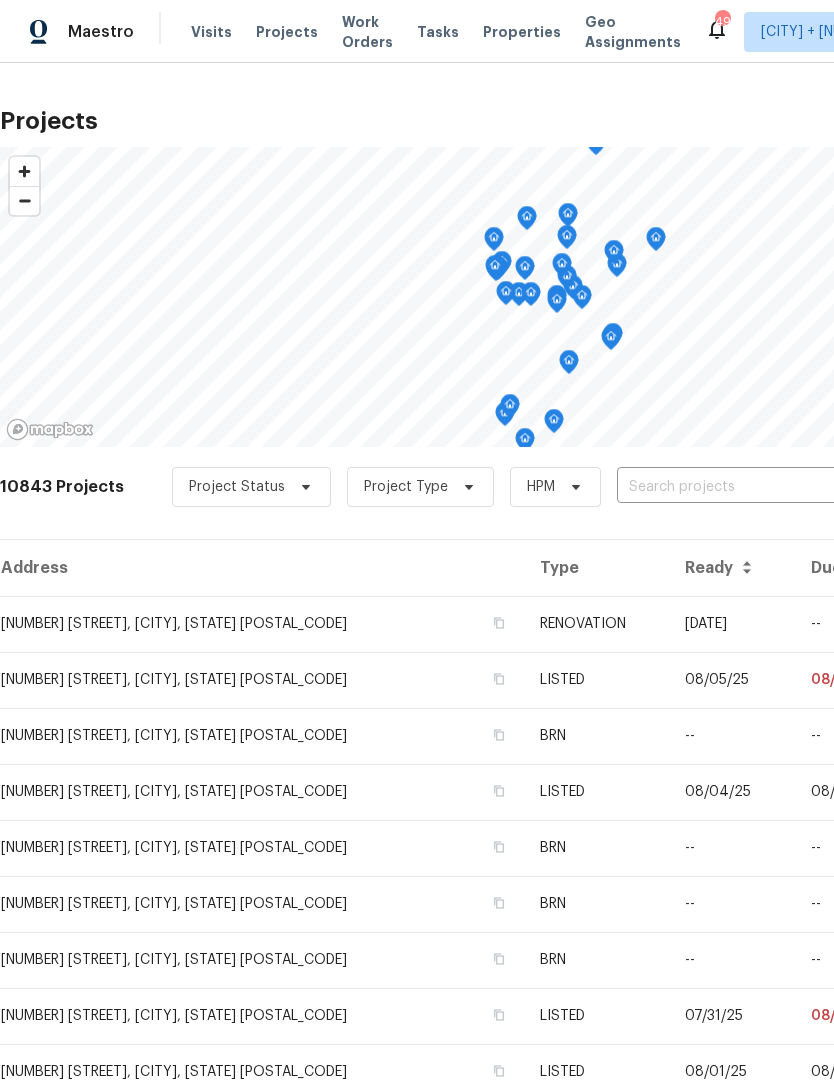 click on "Properties" at bounding box center (522, 32) 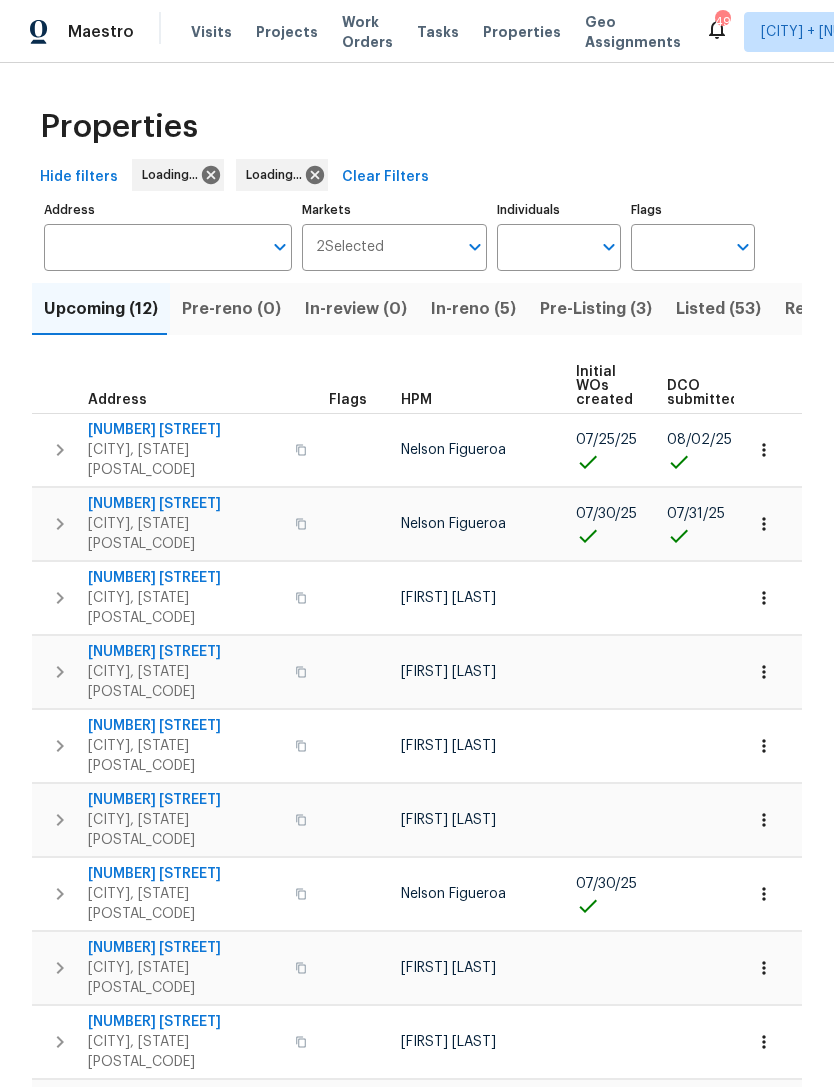 click on "Pre-Listing (3)" at bounding box center [596, 309] 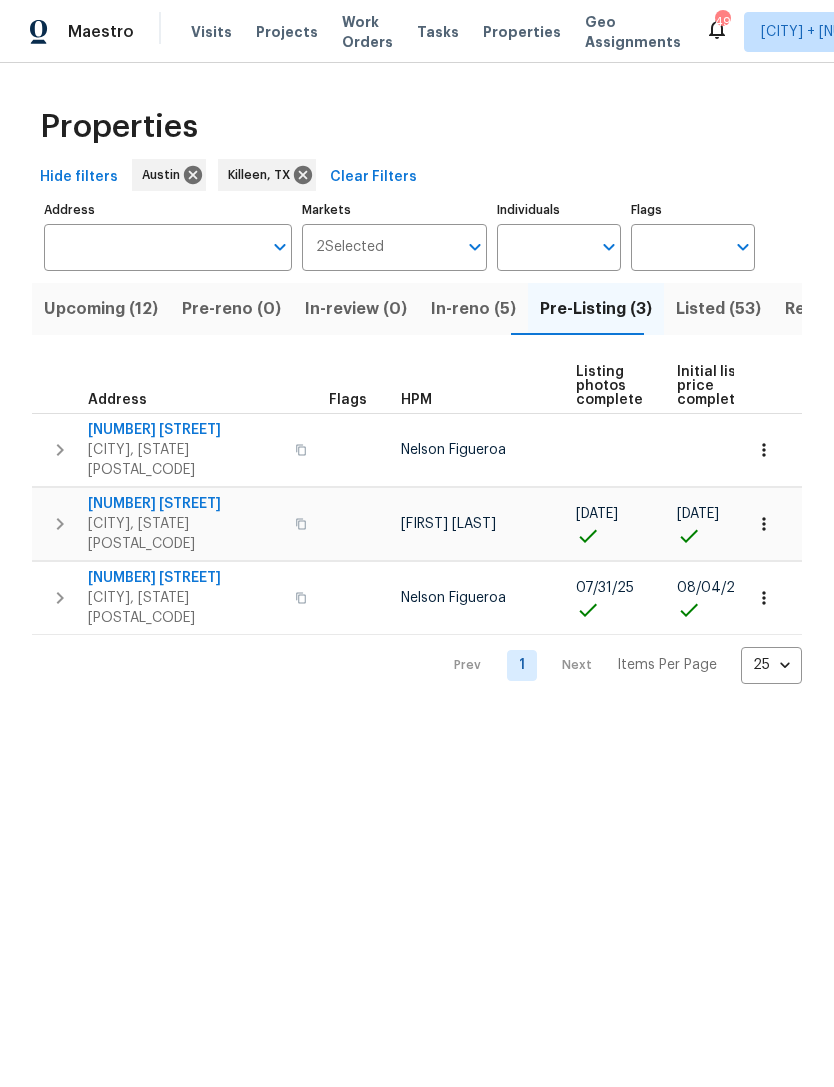 click on "In-reno (5)" at bounding box center [473, 309] 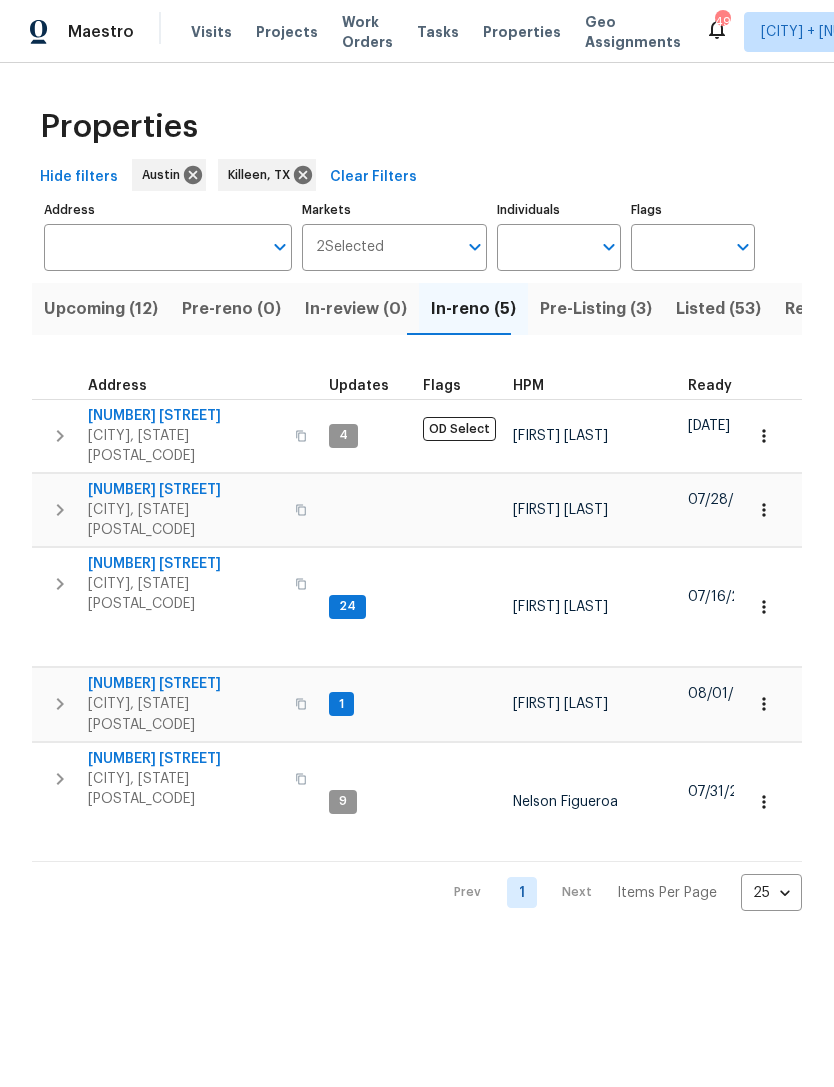 click 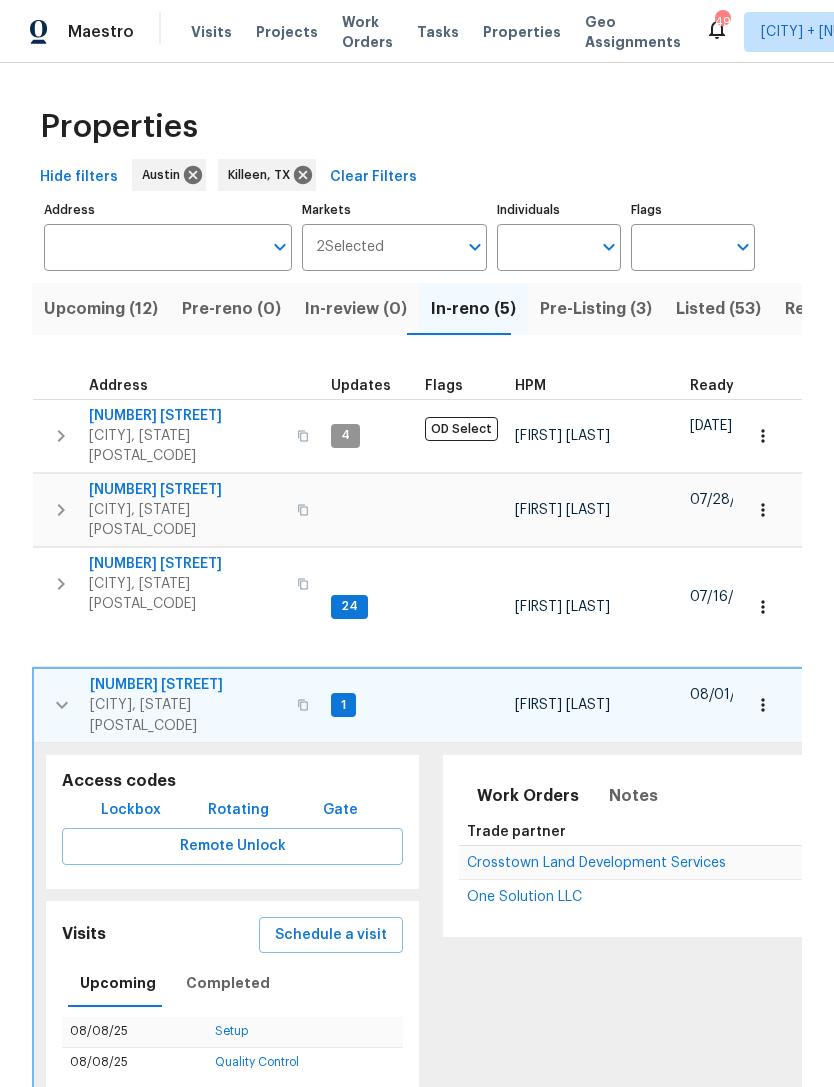 click on "Lockbox" at bounding box center (131, 810) 